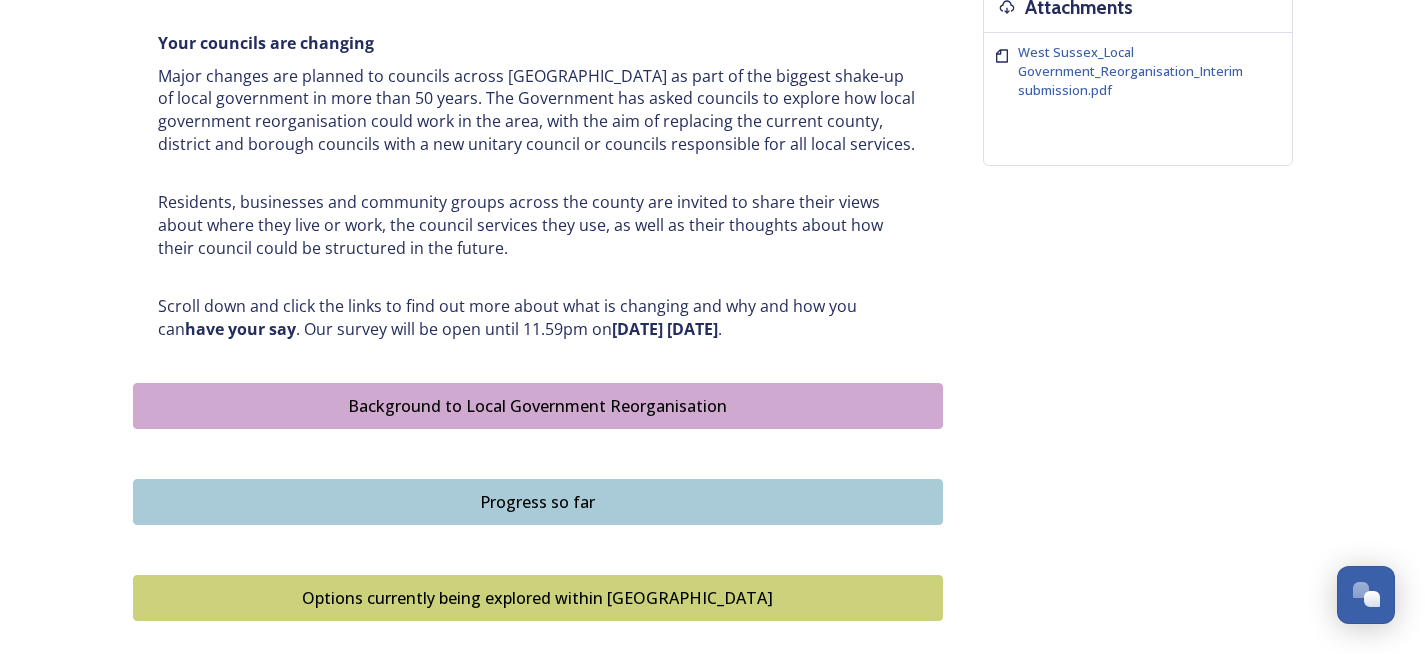 scroll, scrollTop: 976, scrollLeft: 0, axis: vertical 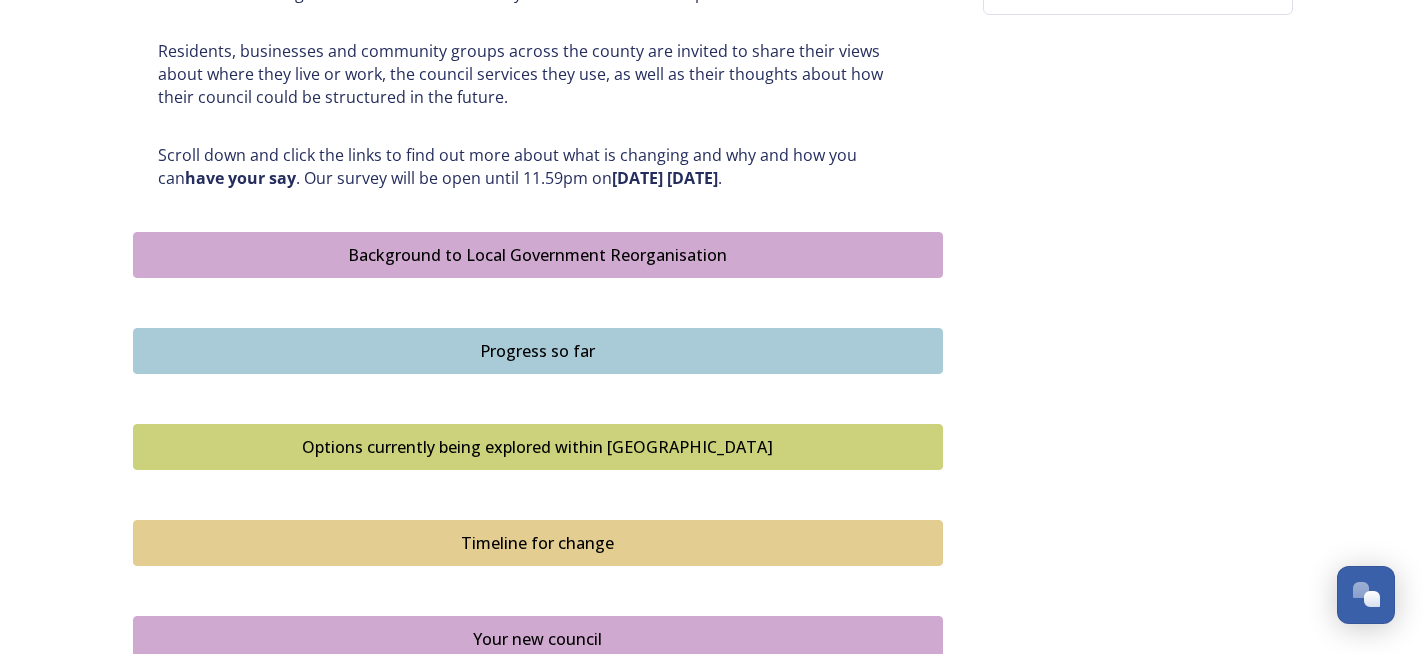 click on "Background to Local Government Reorganisation" at bounding box center (538, 255) 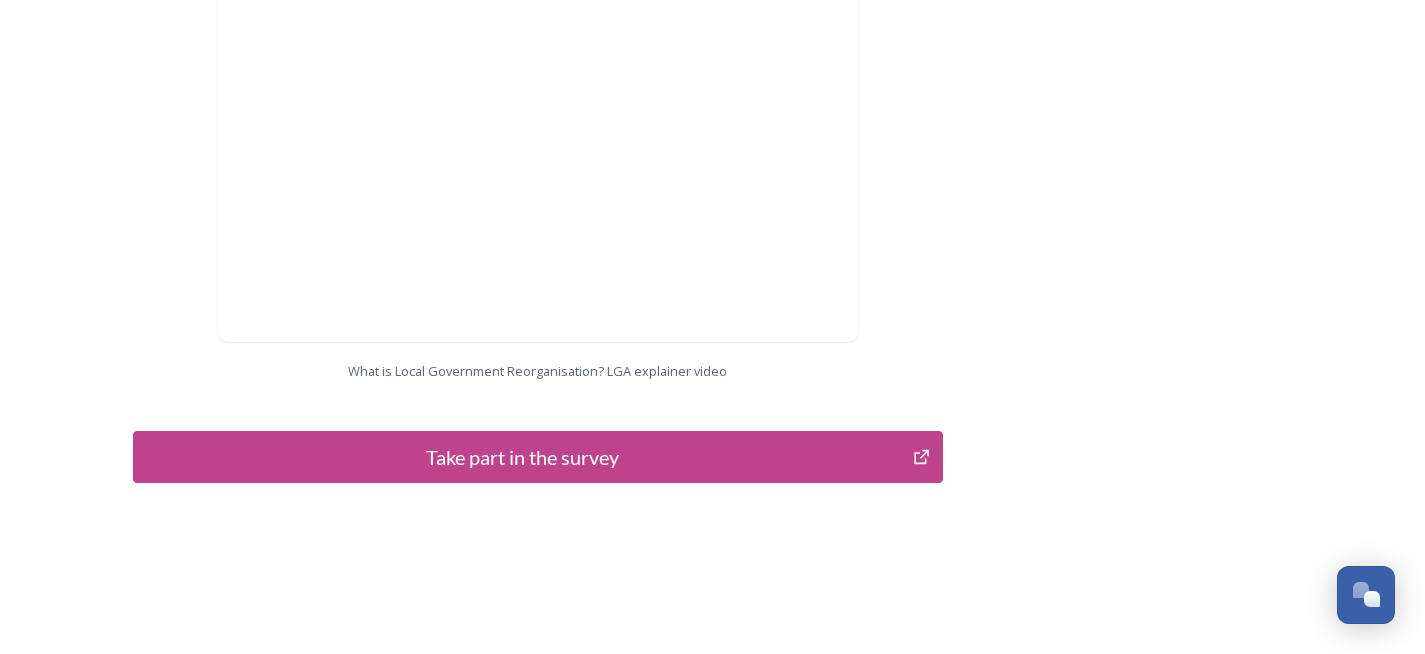 scroll, scrollTop: 516, scrollLeft: 0, axis: vertical 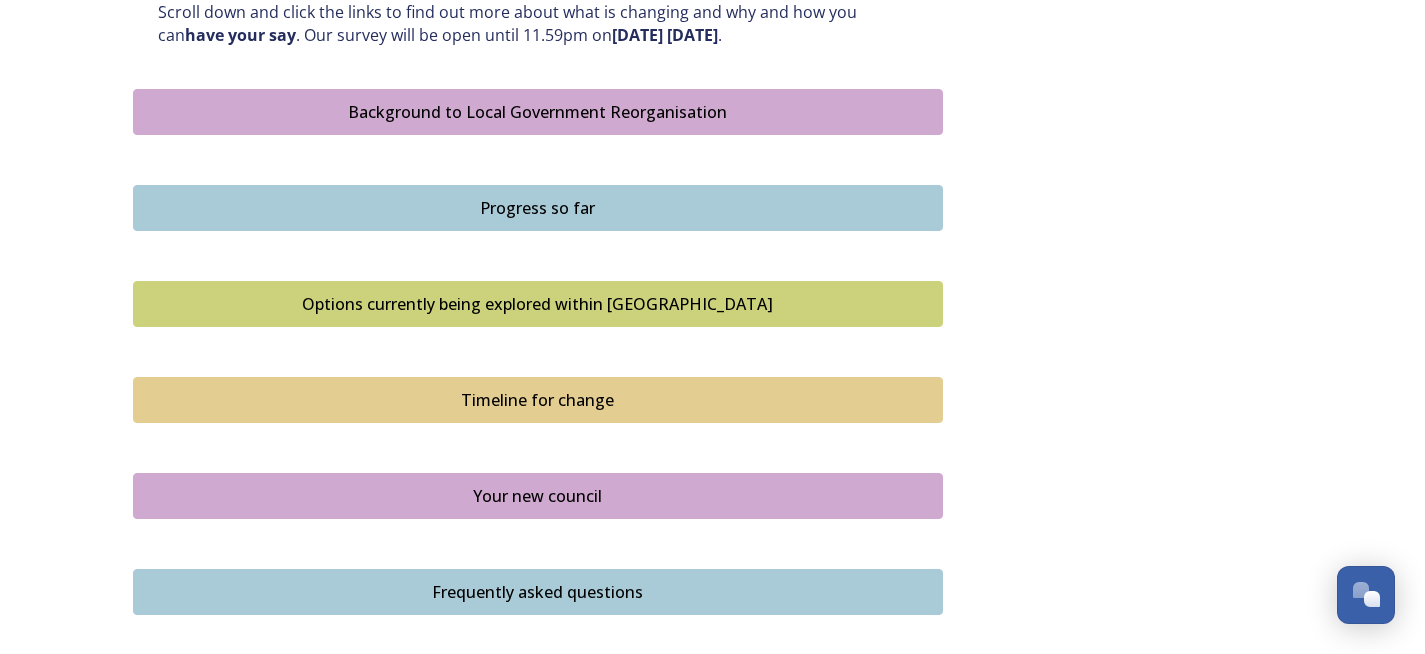 click on "Options currently being explored within [GEOGRAPHIC_DATA]" at bounding box center [538, 304] 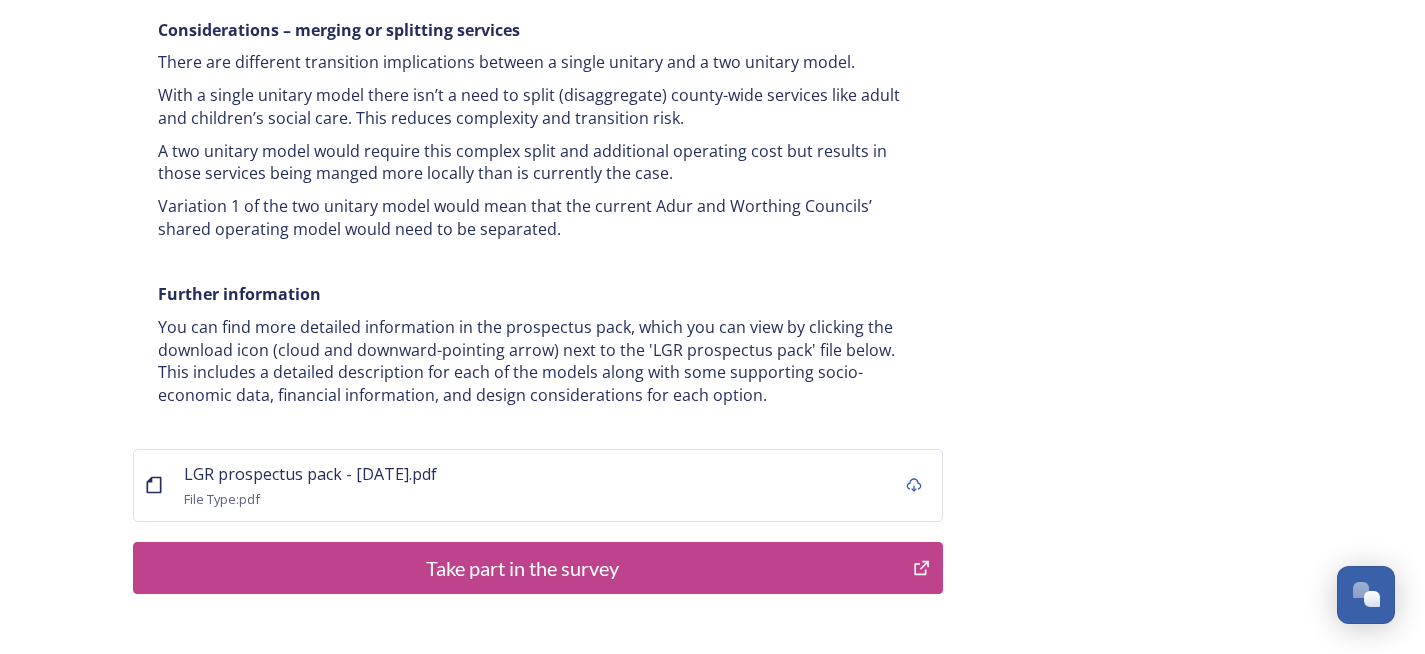 scroll, scrollTop: 3997, scrollLeft: 0, axis: vertical 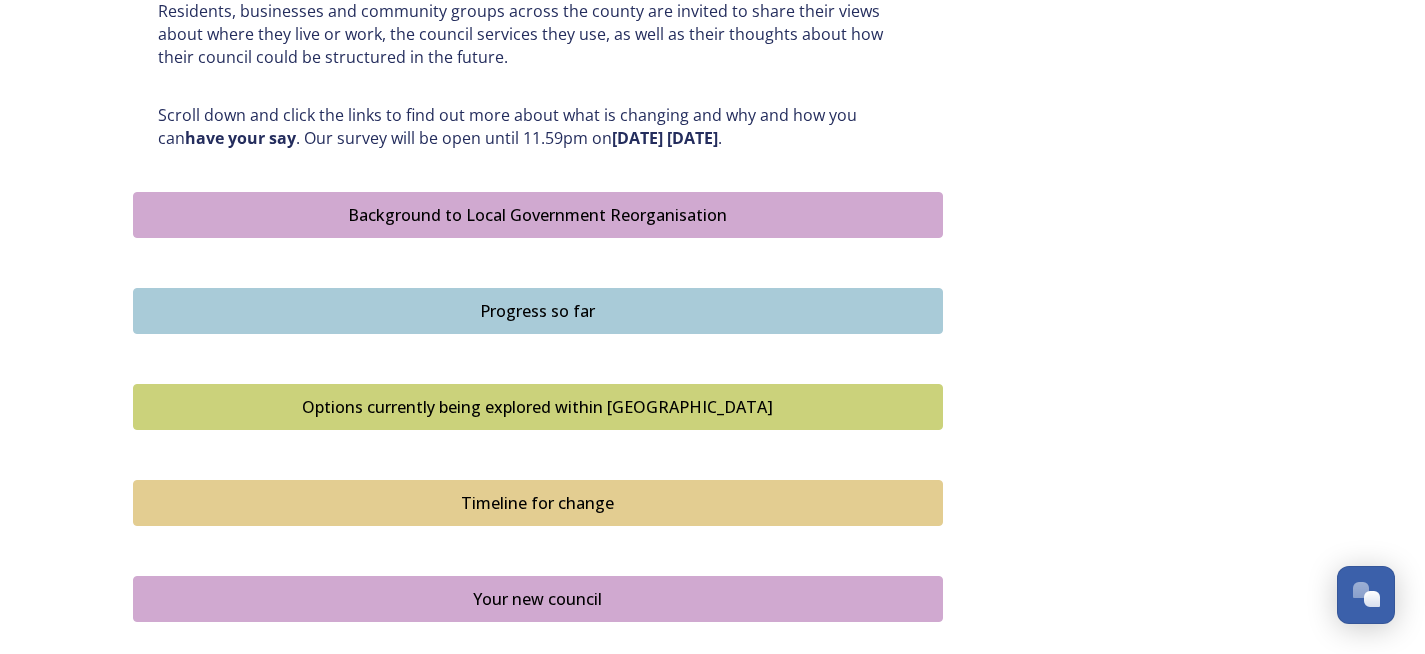 click on "Your new council" at bounding box center (538, 599) 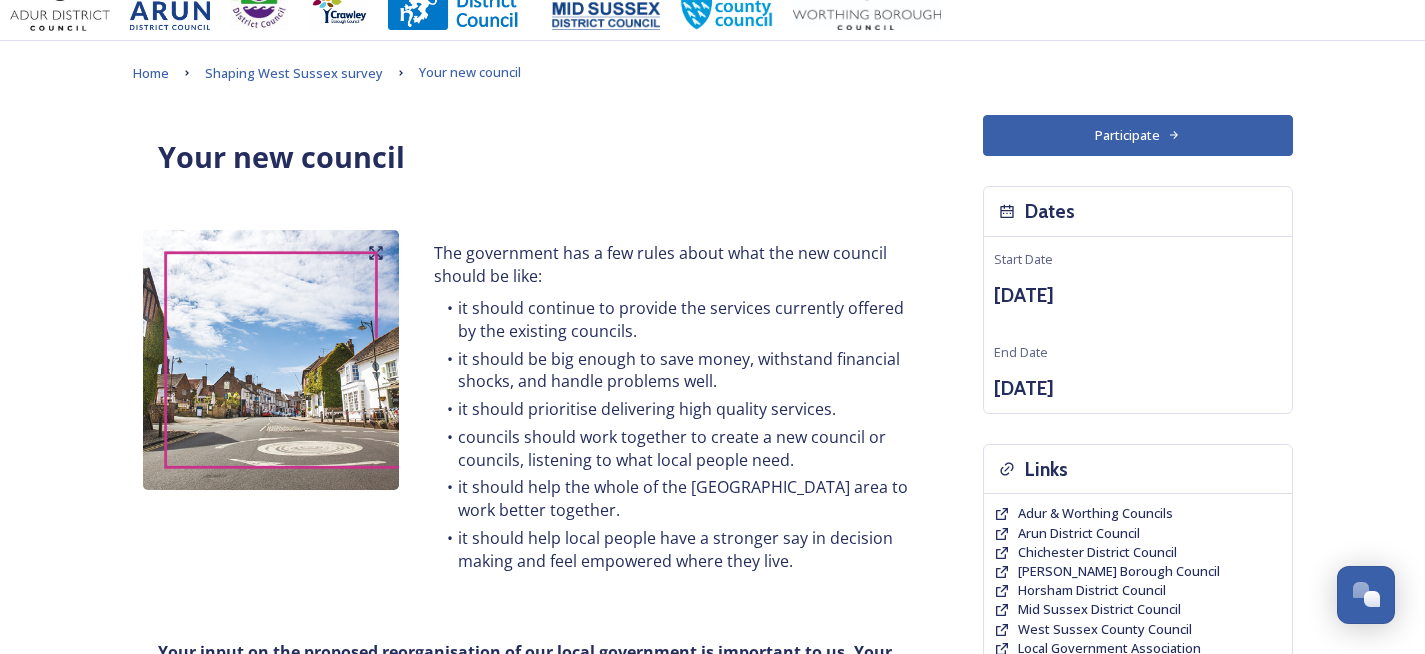 scroll, scrollTop: 521, scrollLeft: 0, axis: vertical 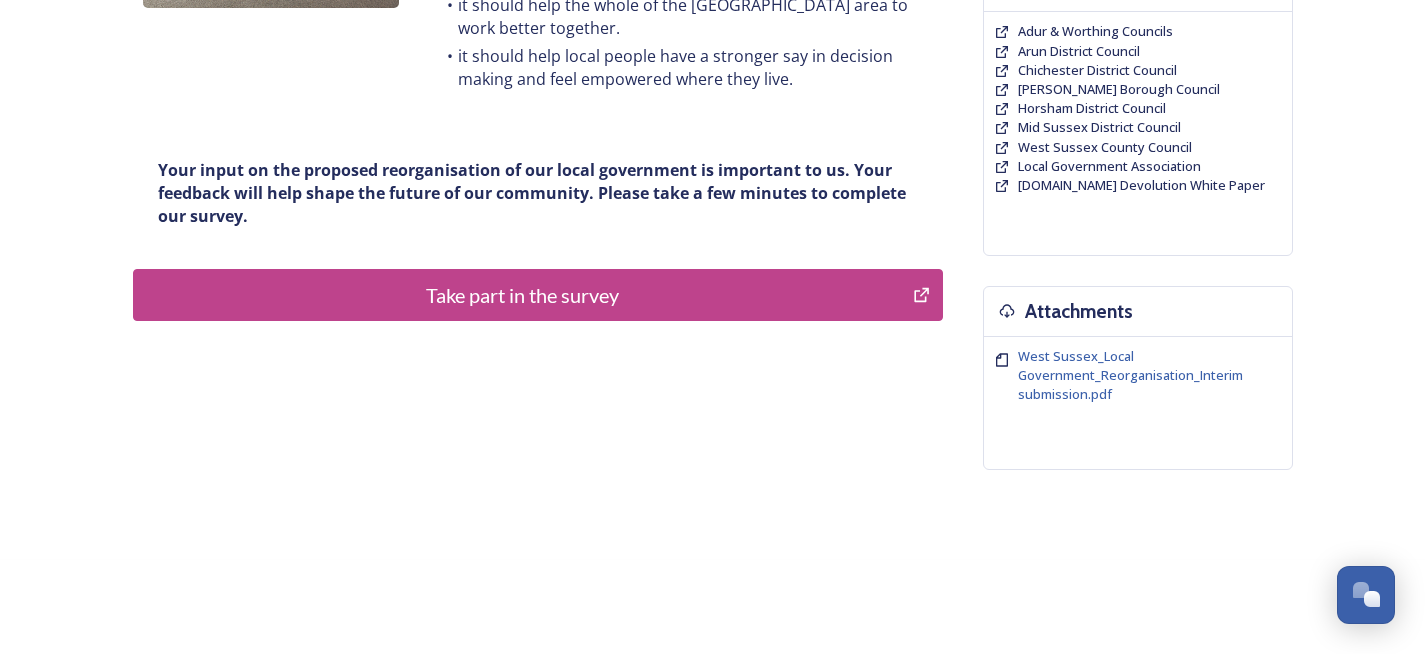click on "Take part in the survey" at bounding box center (523, 295) 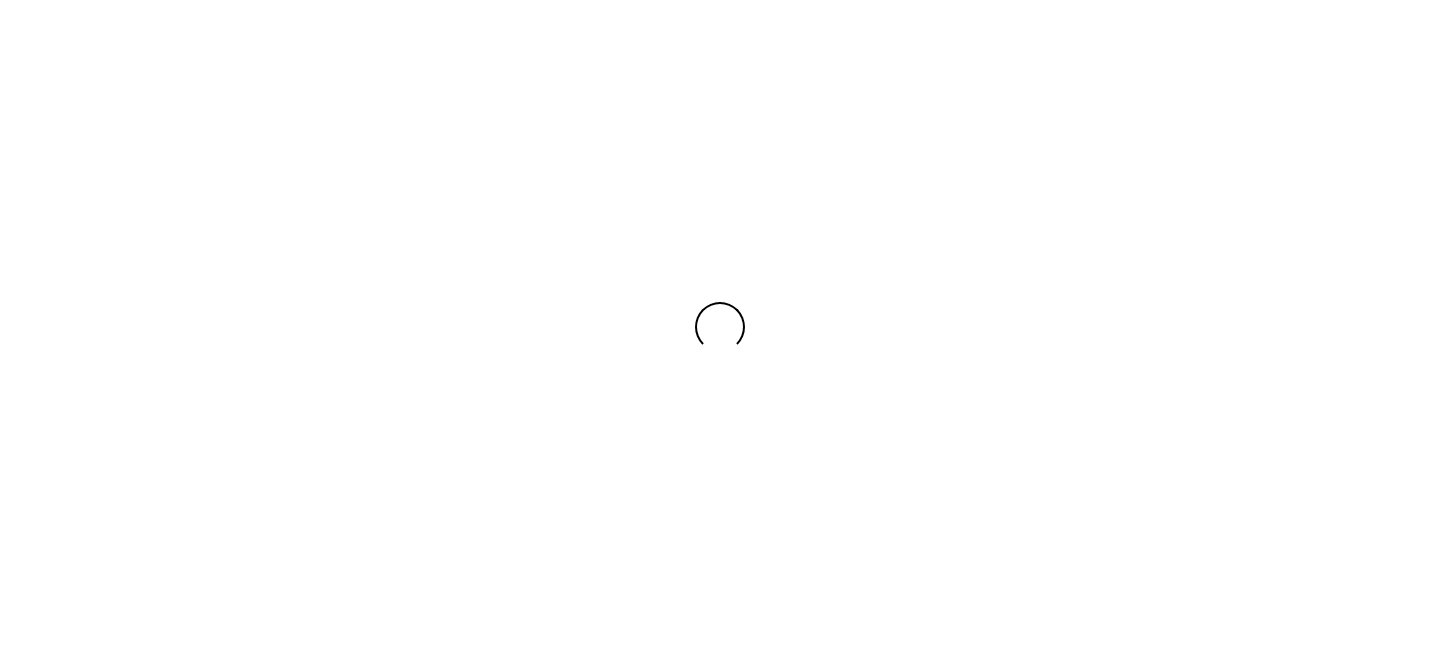scroll, scrollTop: 0, scrollLeft: 0, axis: both 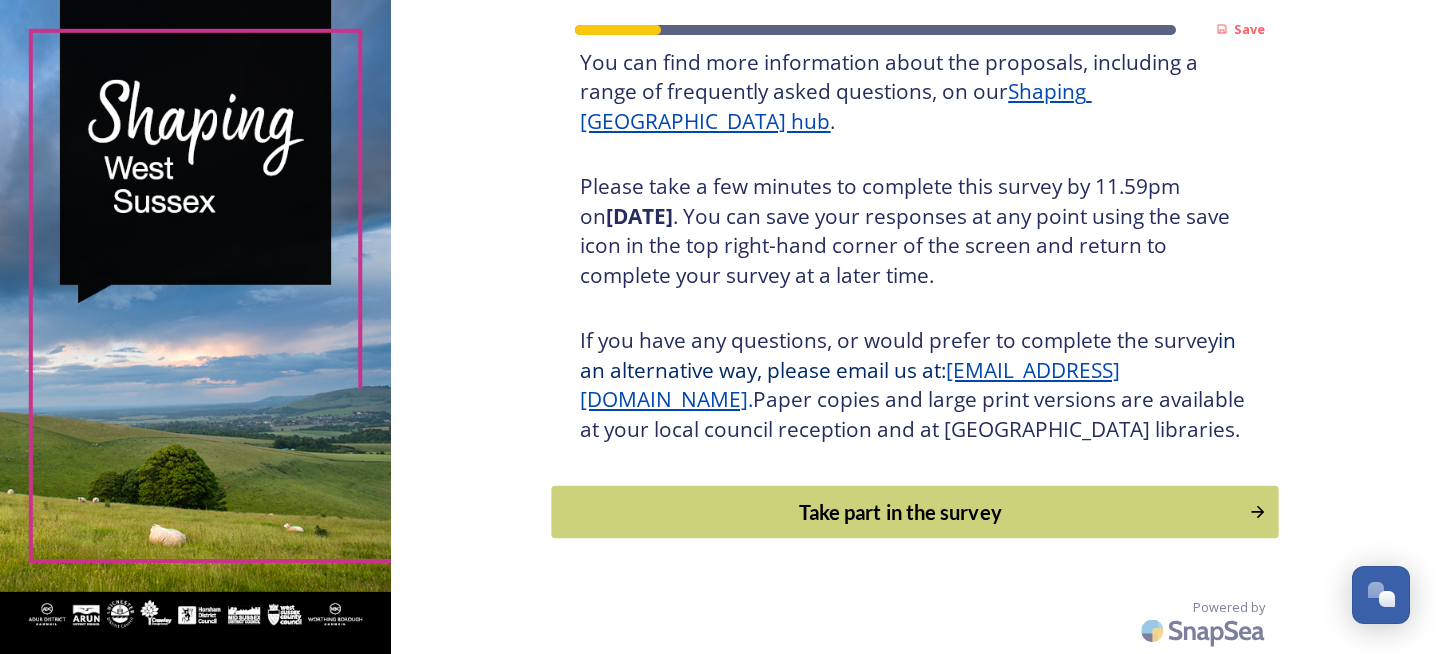 click on "Take part in the survey" at bounding box center [901, 512] 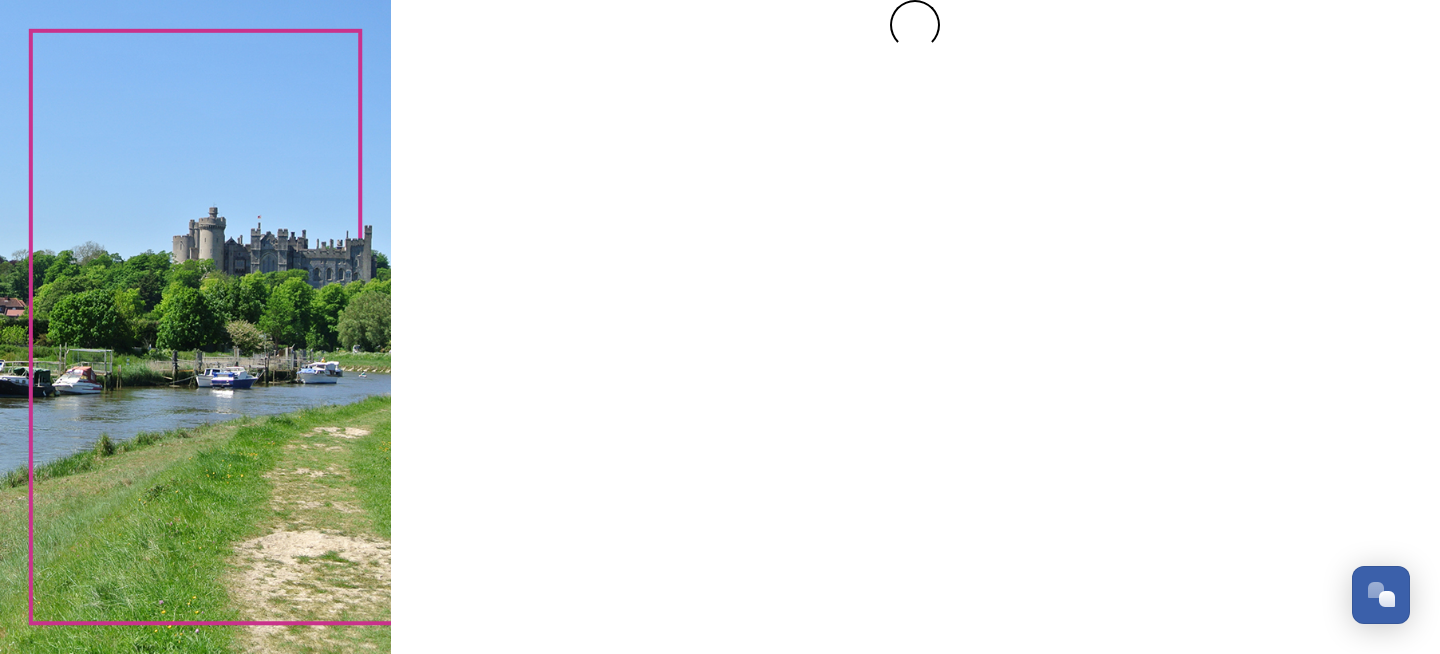 scroll, scrollTop: 0, scrollLeft: 0, axis: both 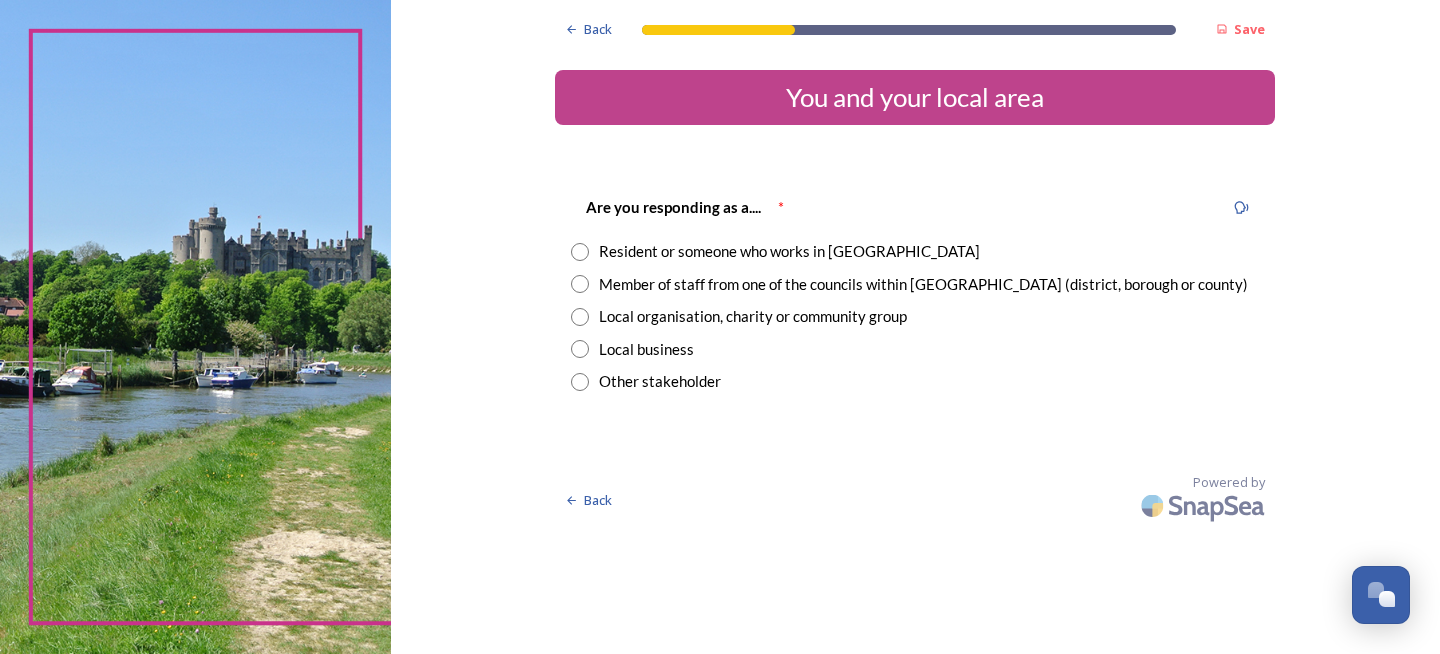 click at bounding box center [580, 252] 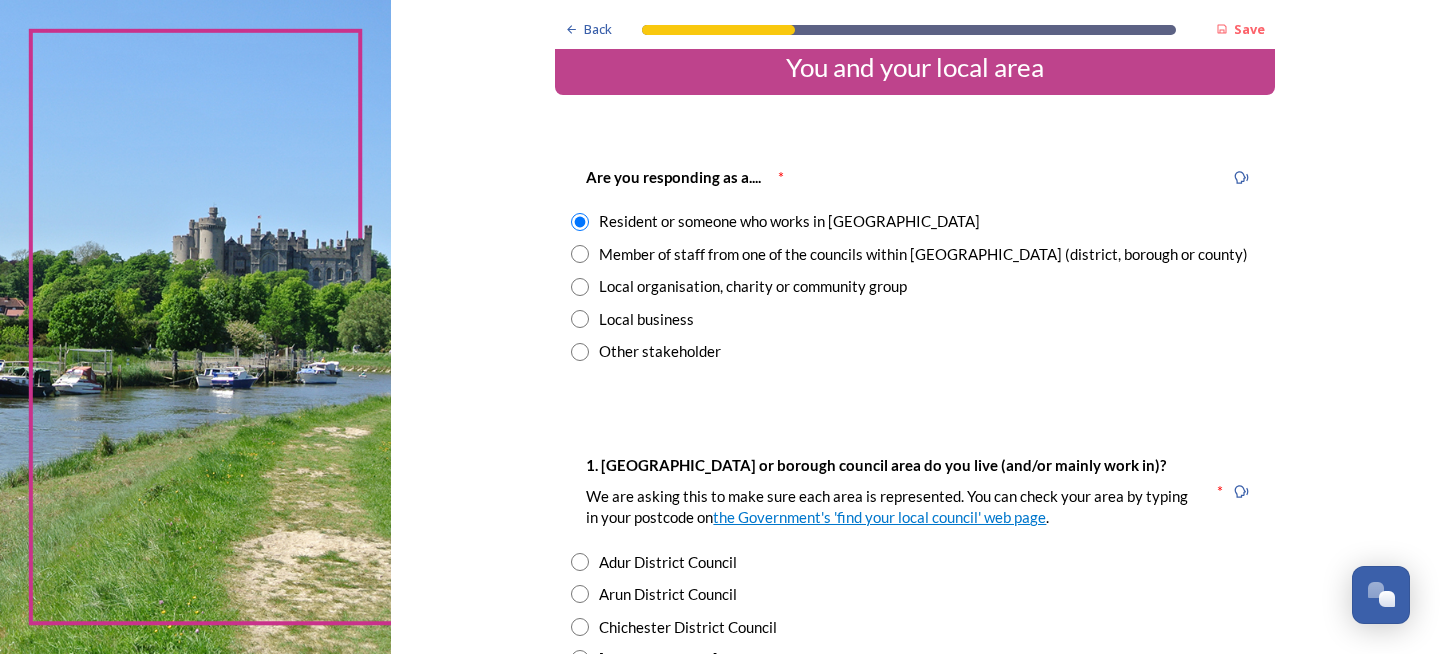 scroll, scrollTop: 224, scrollLeft: 0, axis: vertical 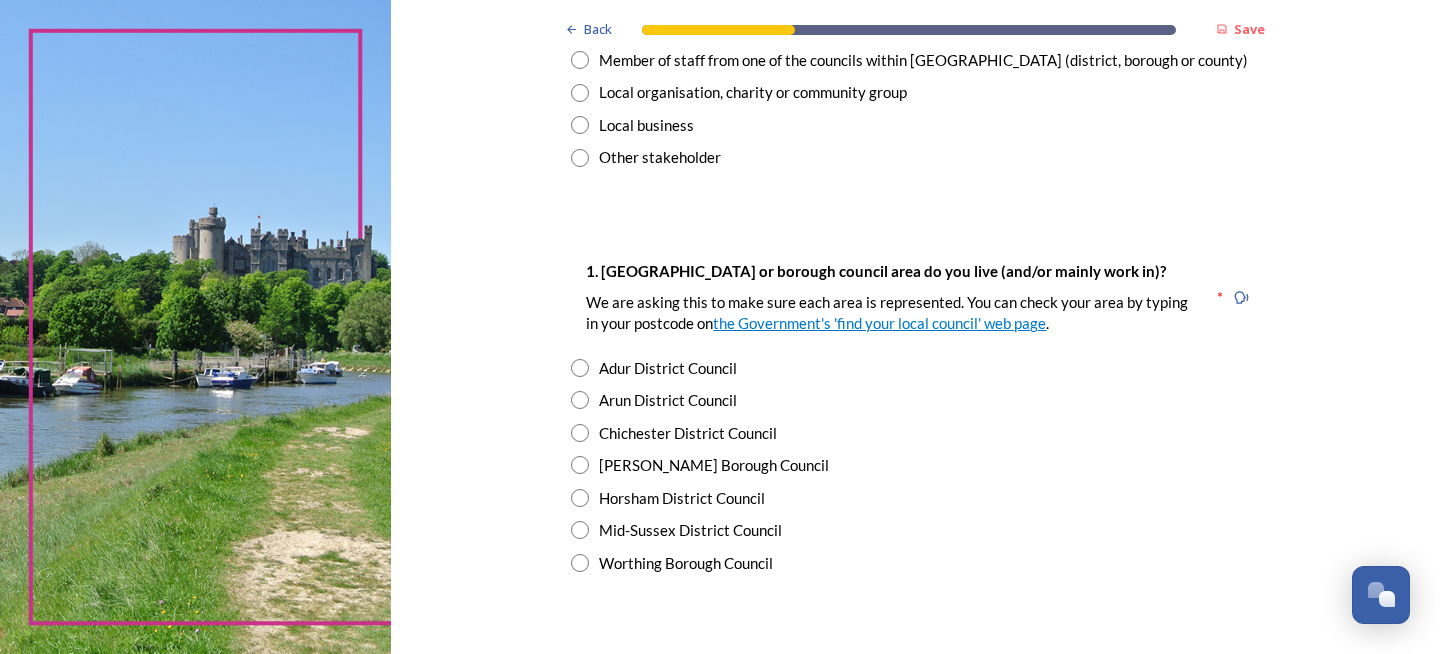 drag, startPoint x: 625, startPoint y: 424, endPoint x: 706, endPoint y: 453, distance: 86.034874 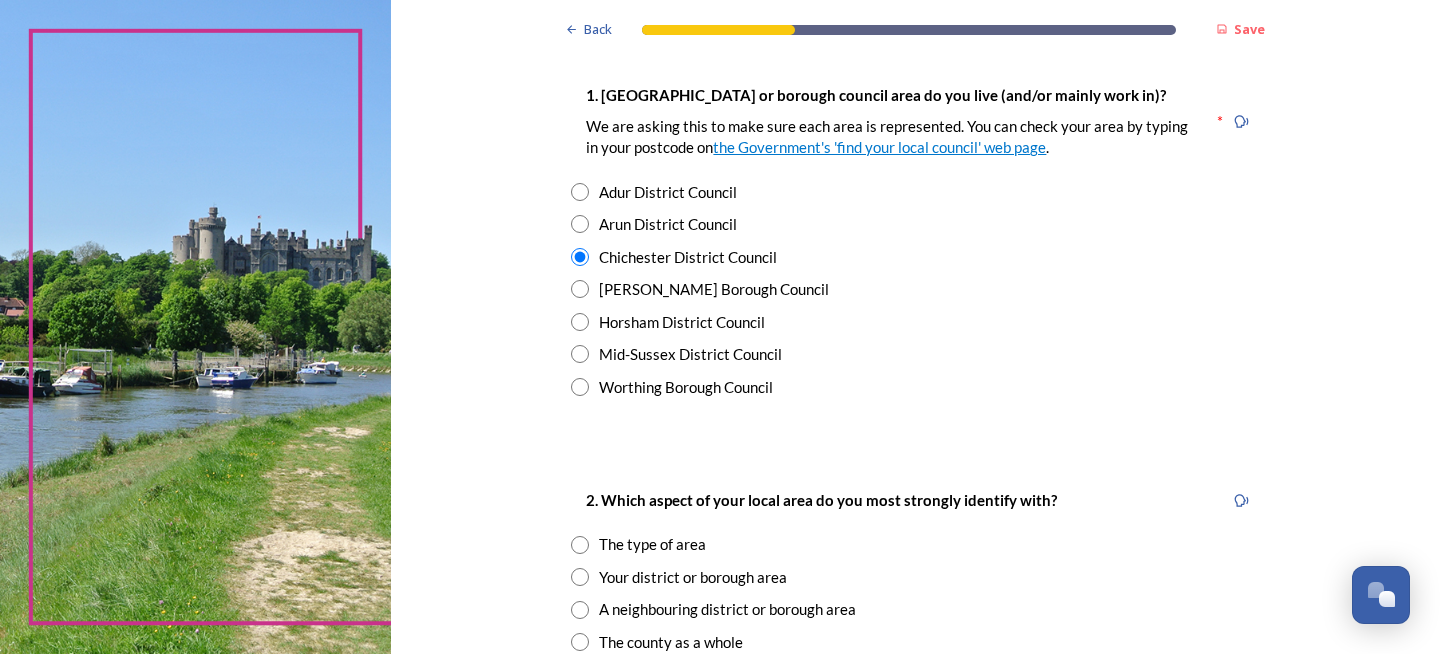 scroll, scrollTop: 659, scrollLeft: 0, axis: vertical 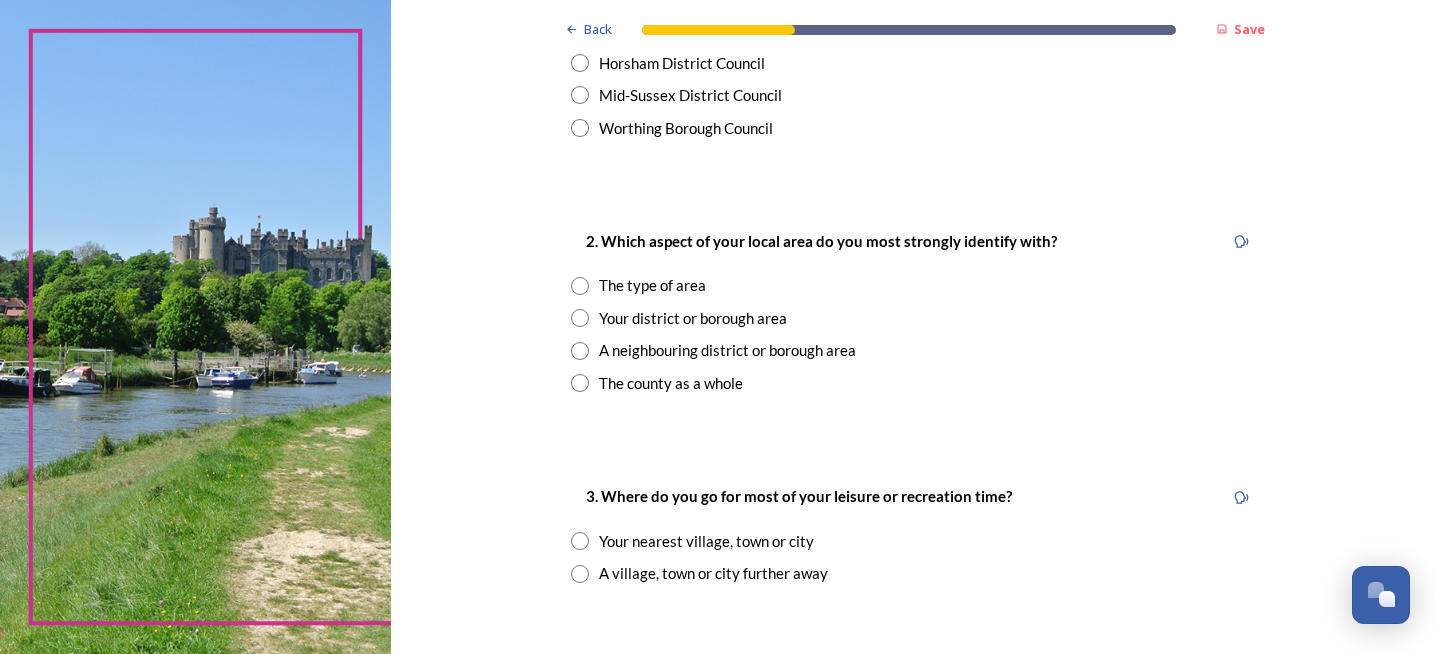 click at bounding box center (580, 286) 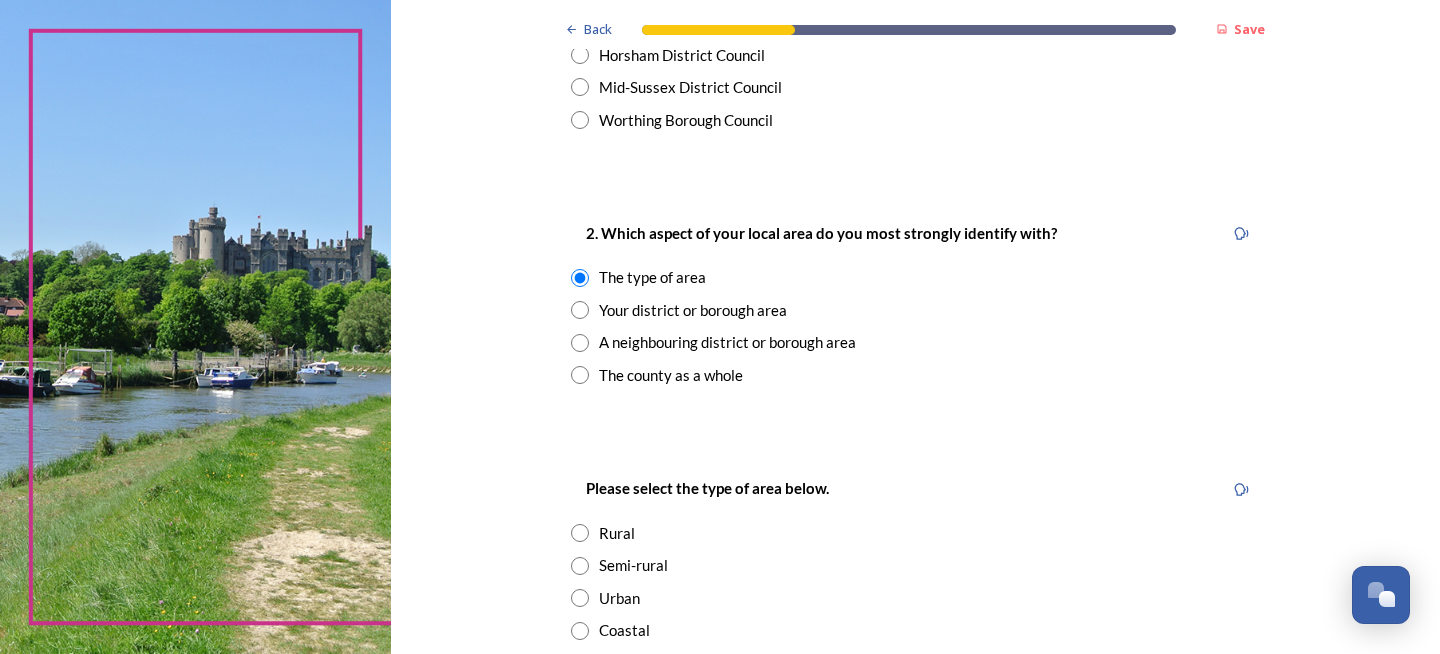 scroll, scrollTop: 918, scrollLeft: 0, axis: vertical 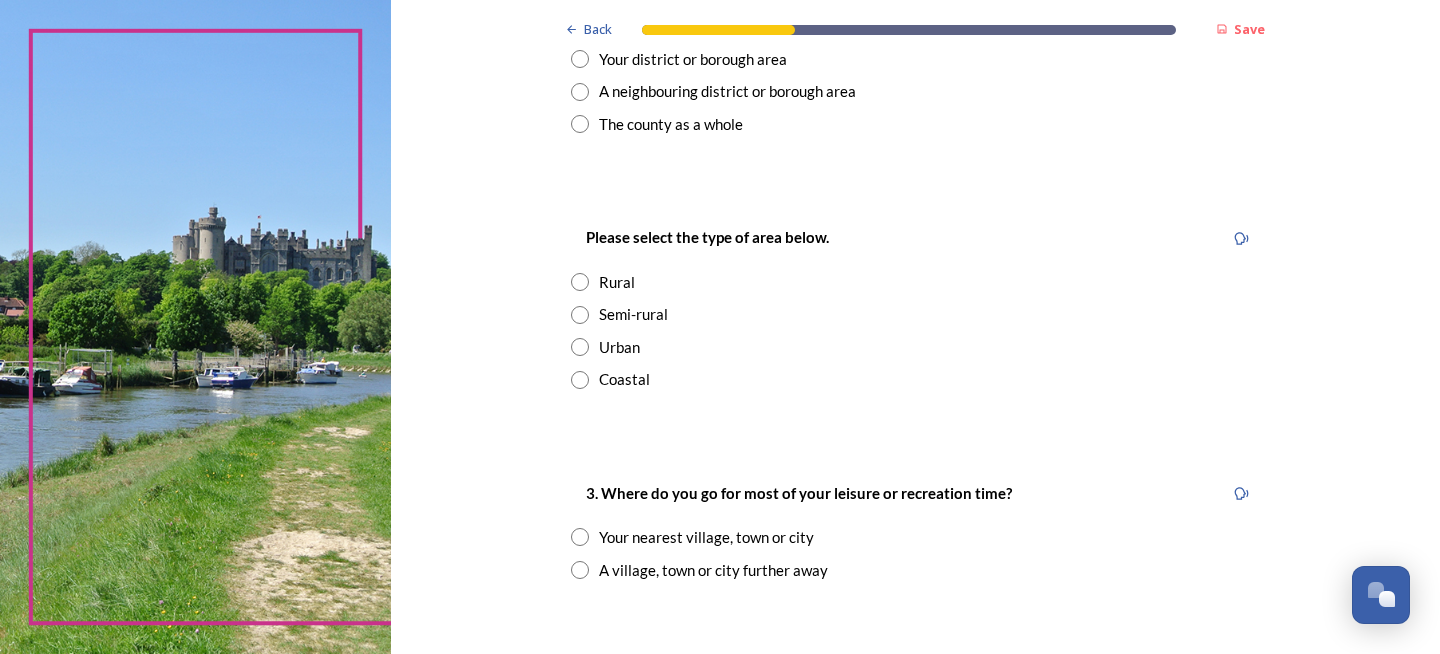 click at bounding box center (580, 282) 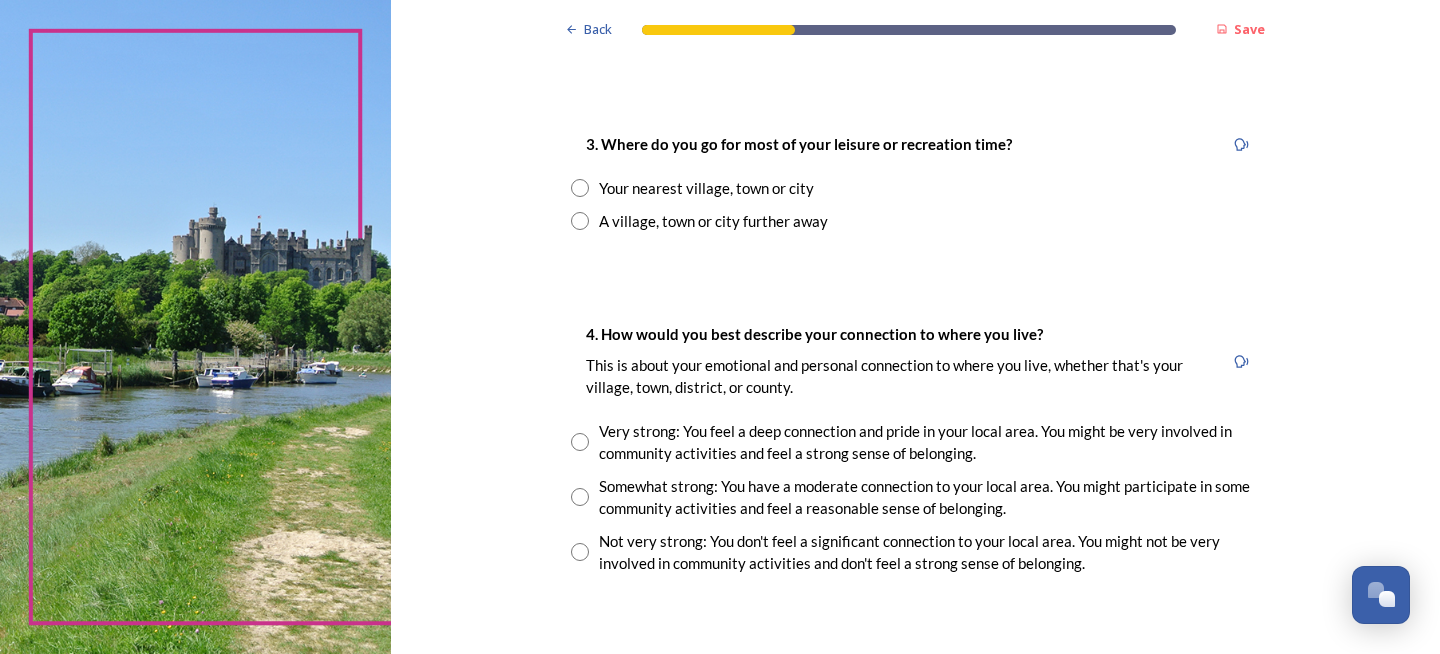 scroll, scrollTop: 1237, scrollLeft: 0, axis: vertical 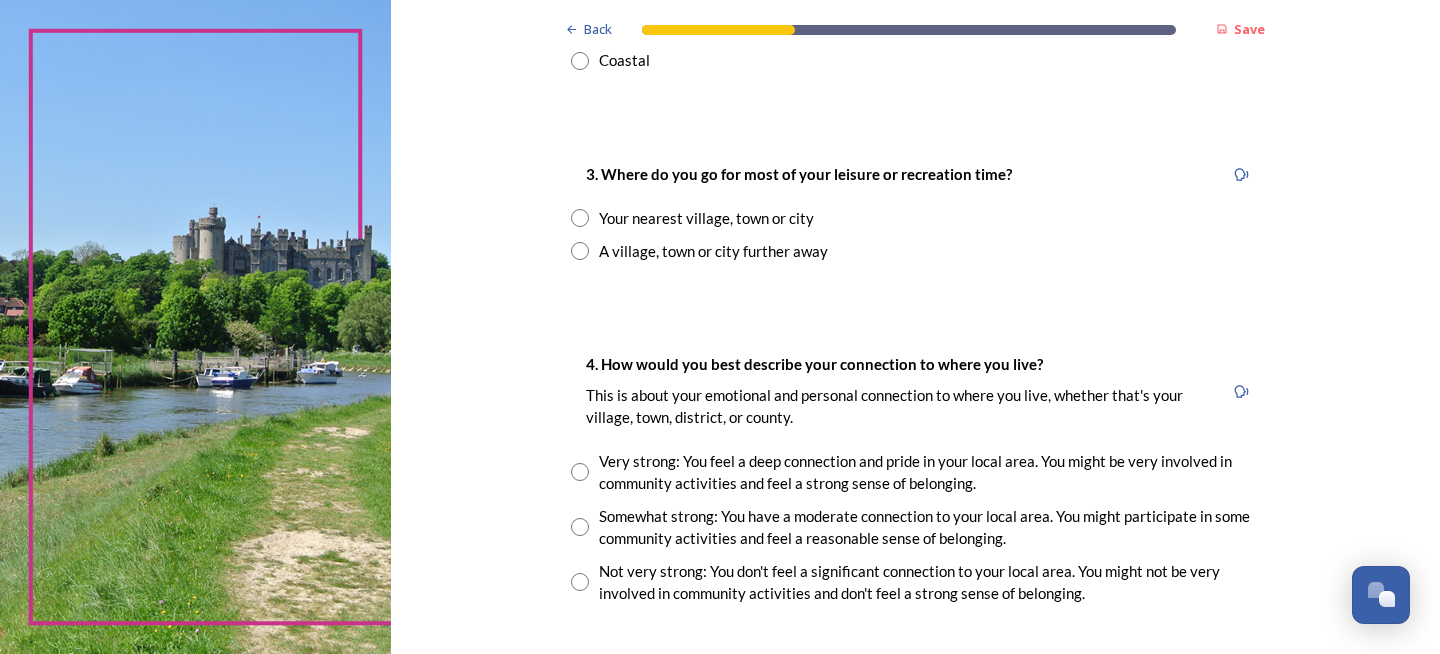 click at bounding box center (580, 218) 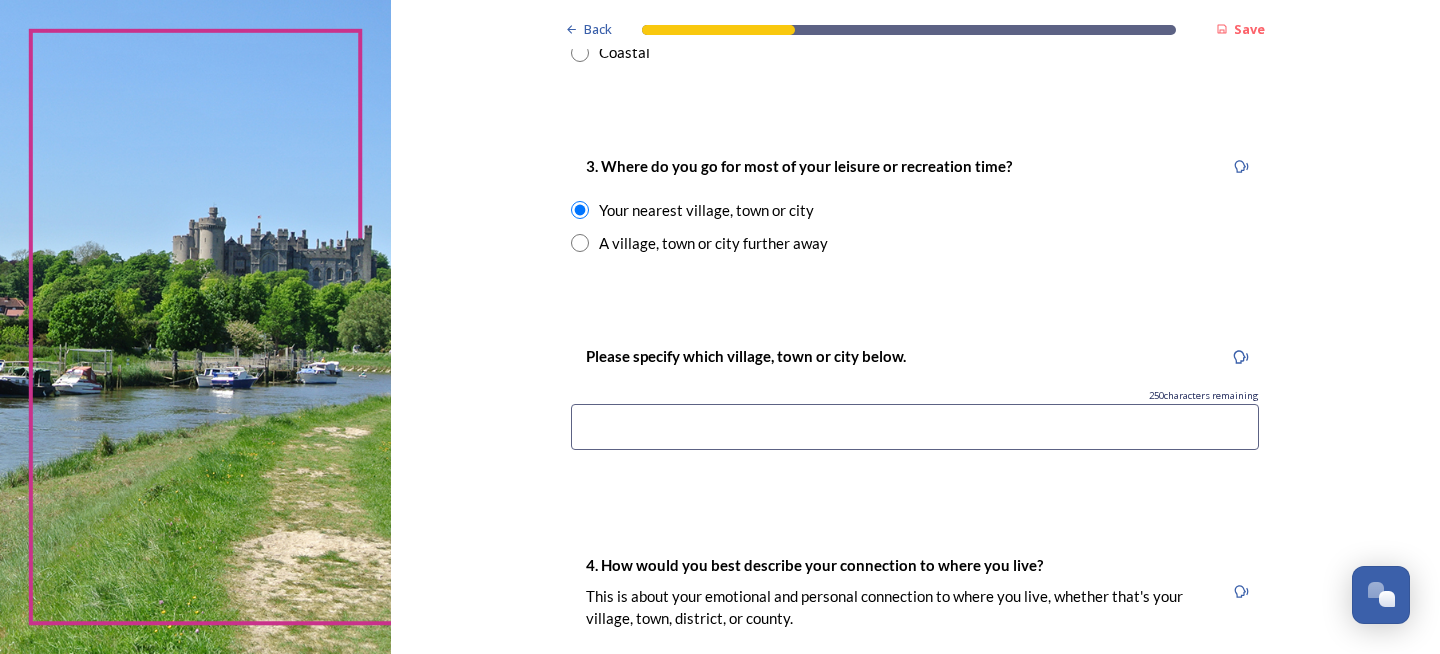 scroll, scrollTop: 1249, scrollLeft: 0, axis: vertical 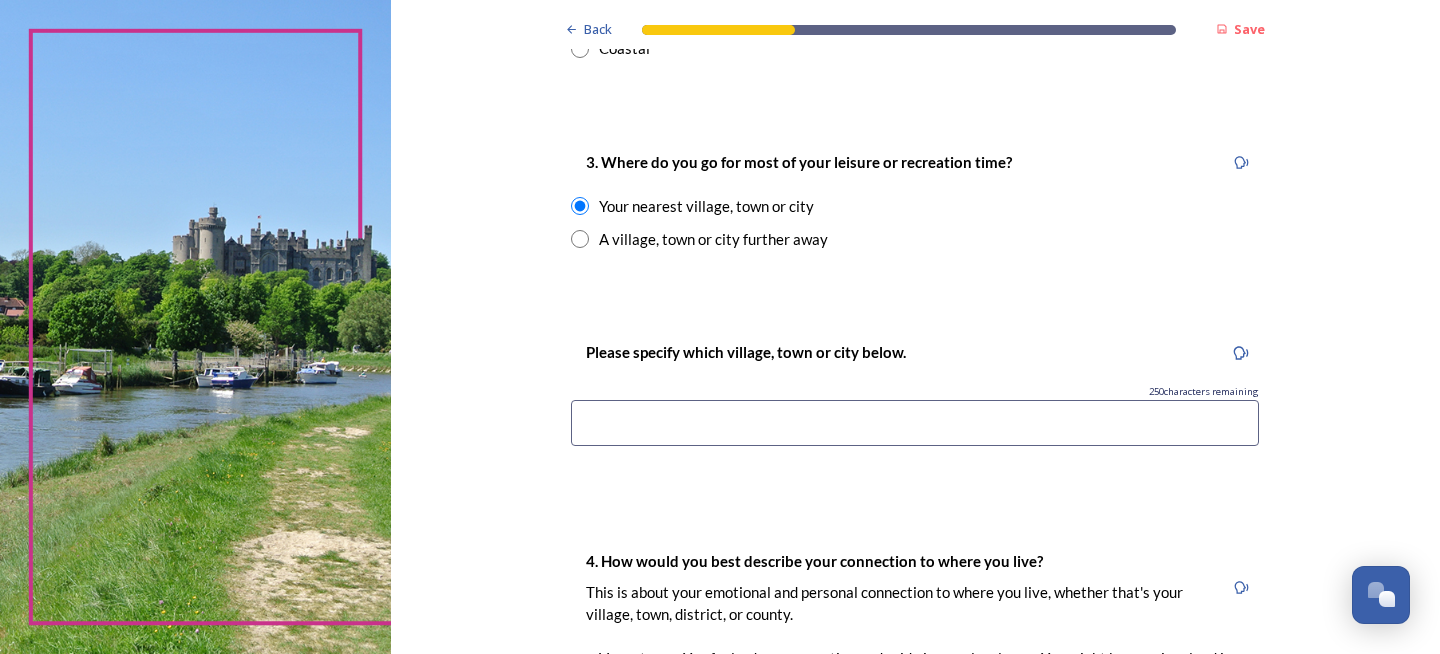 click at bounding box center [915, 423] 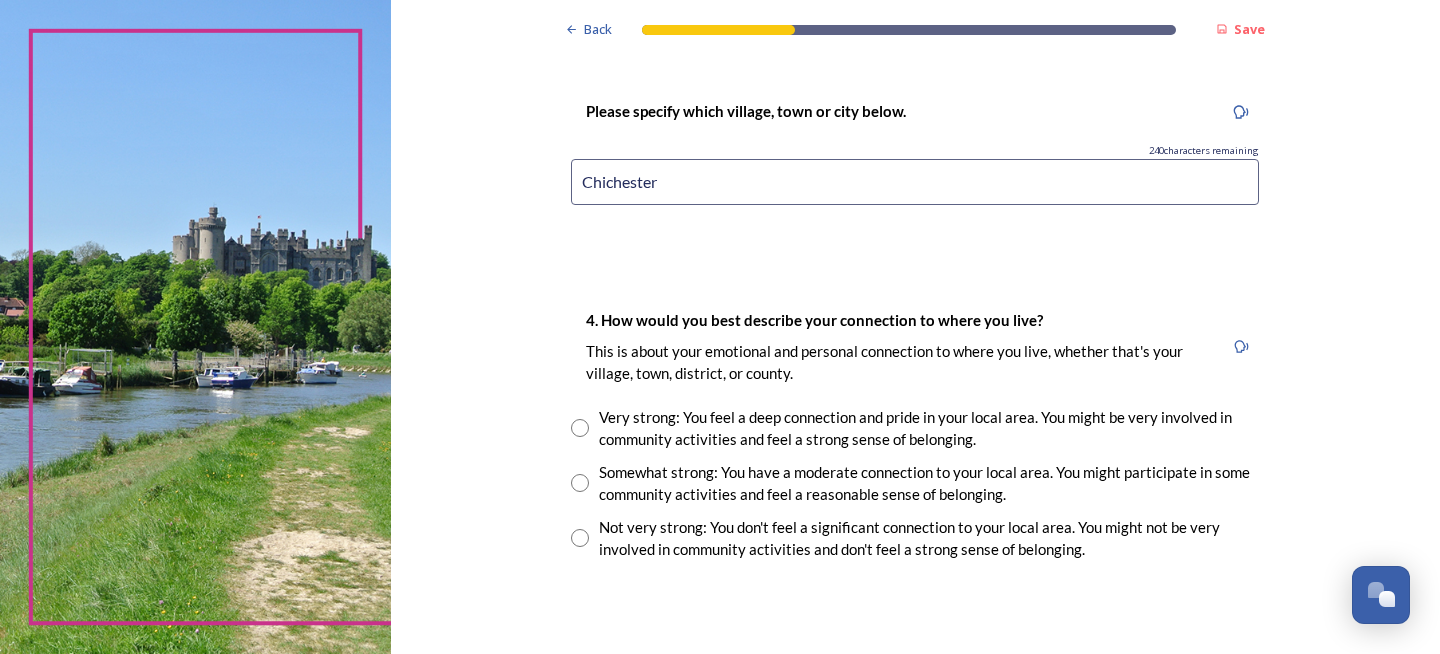 scroll, scrollTop: 1548, scrollLeft: 0, axis: vertical 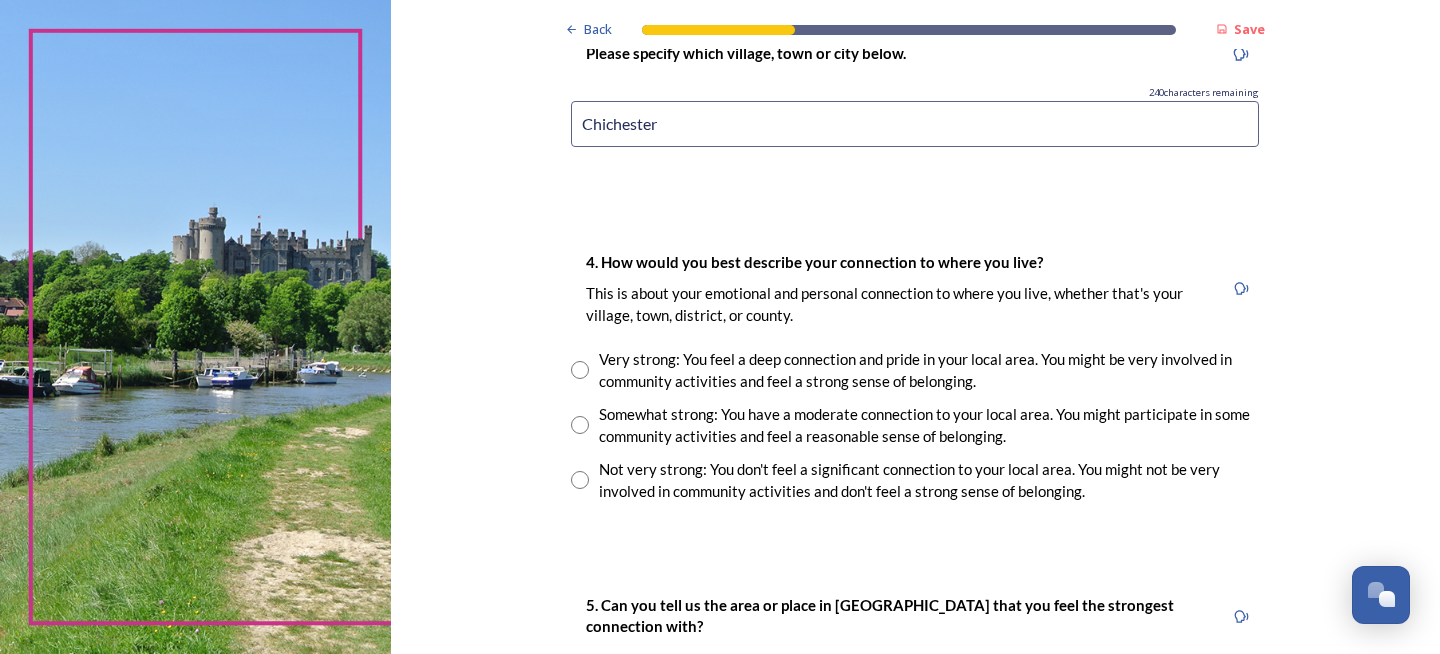 type on "Chichester" 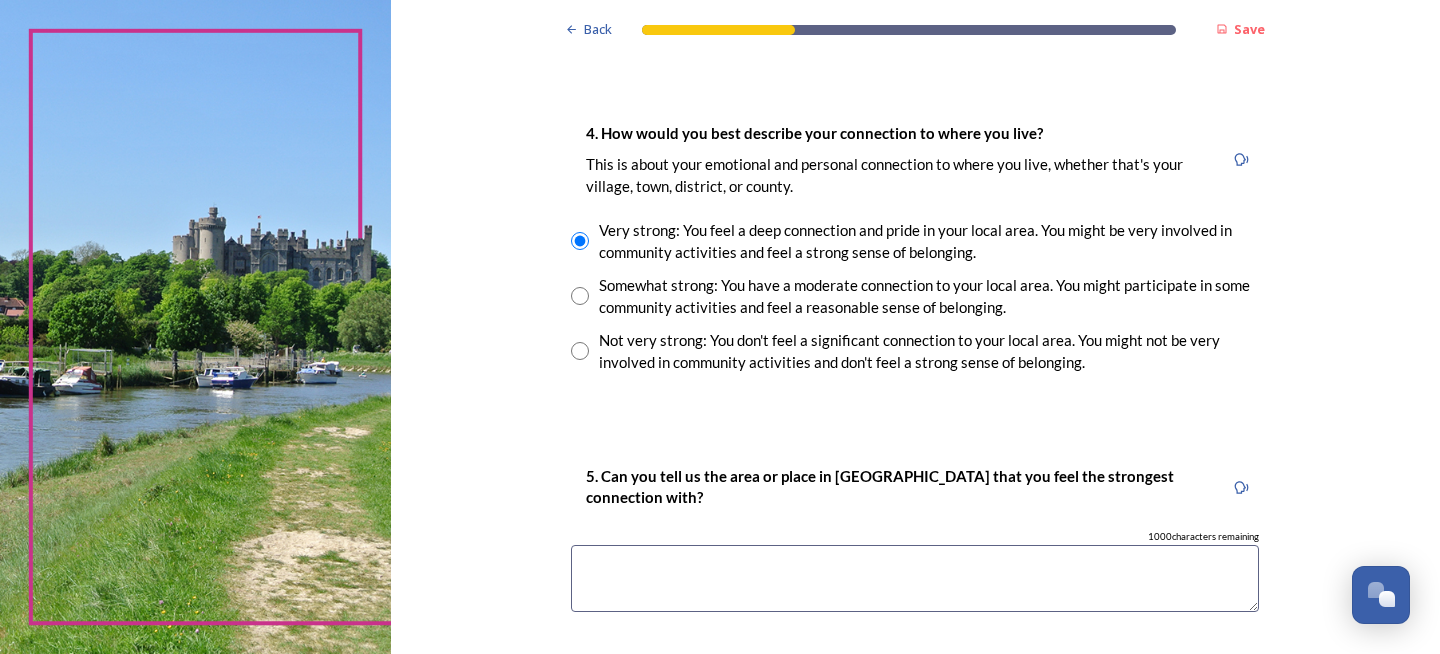 scroll, scrollTop: 1799, scrollLeft: 0, axis: vertical 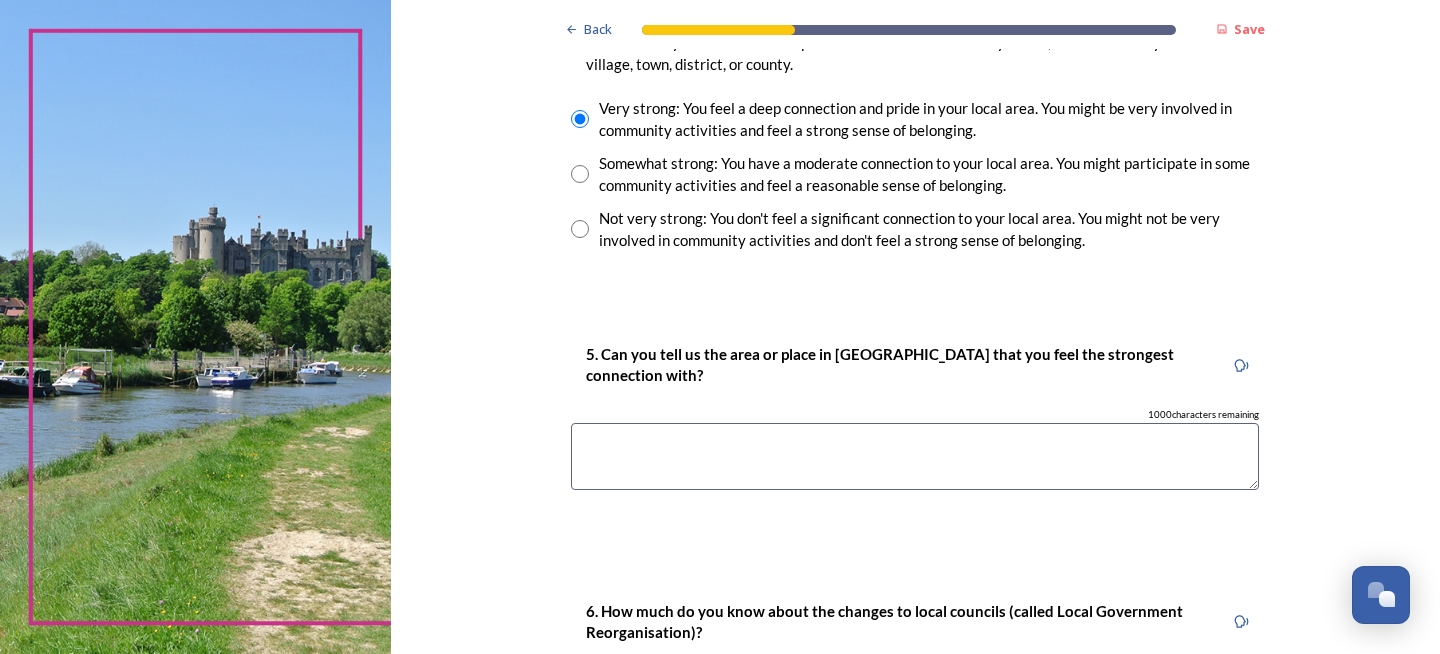 click at bounding box center (915, 456) 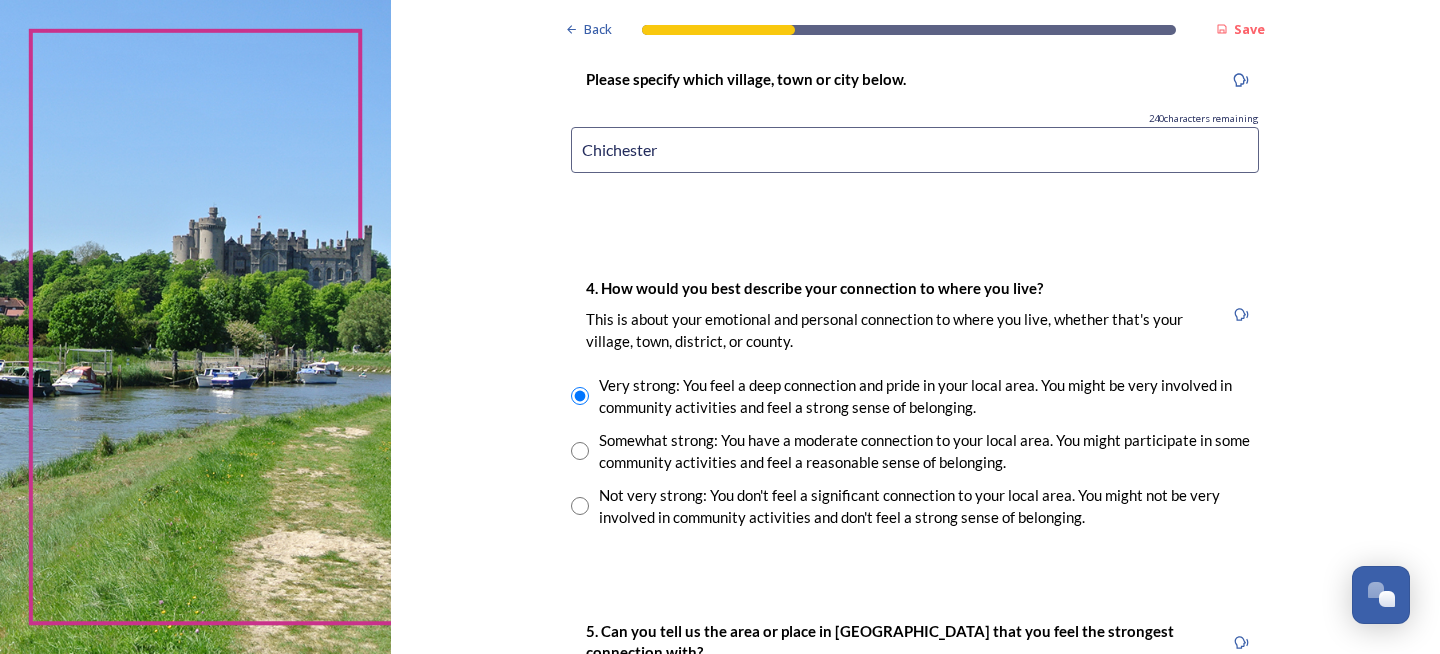 scroll, scrollTop: 1344, scrollLeft: 0, axis: vertical 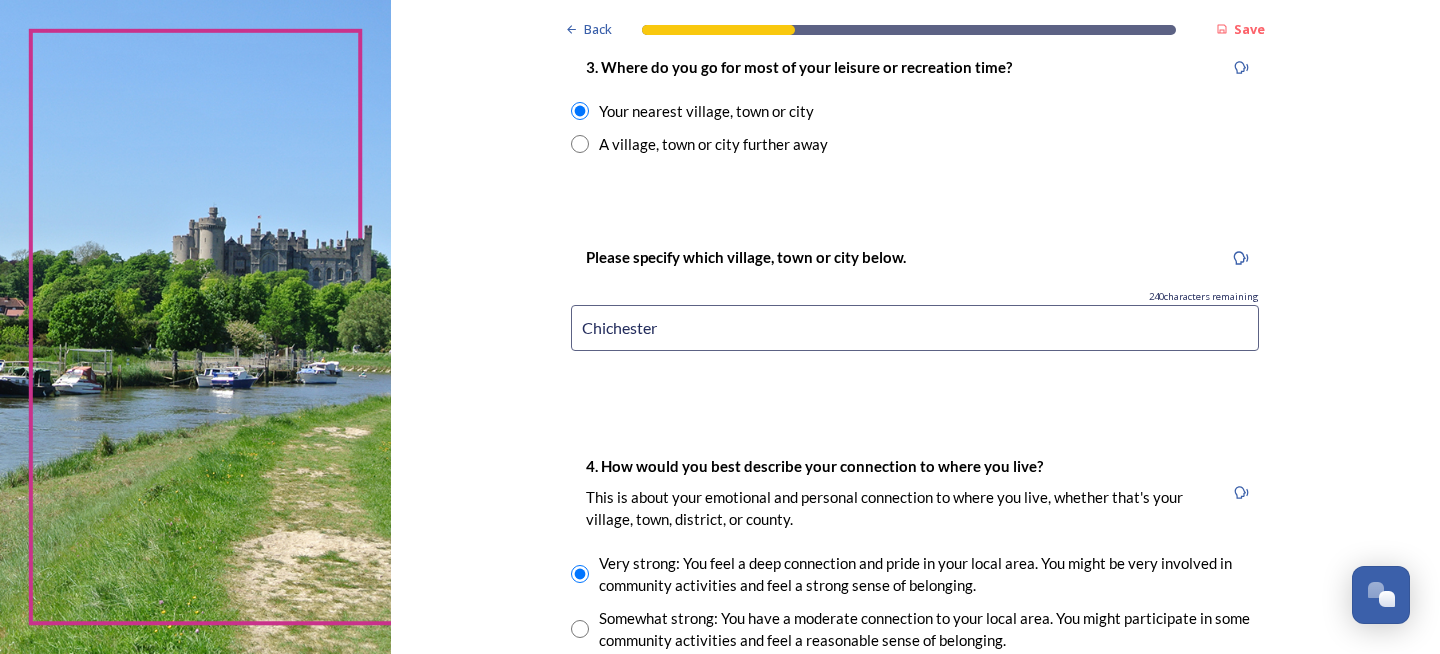 type on "Compton and surrounding villages" 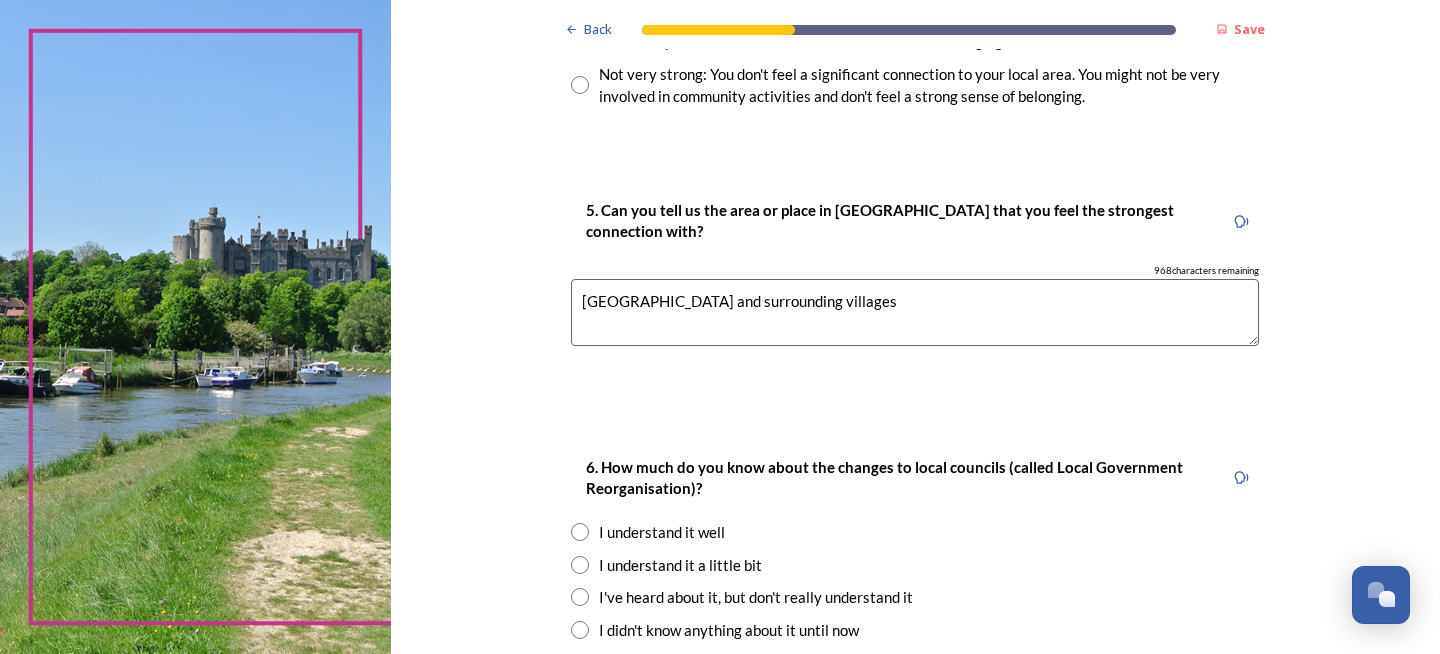 scroll, scrollTop: 2142, scrollLeft: 0, axis: vertical 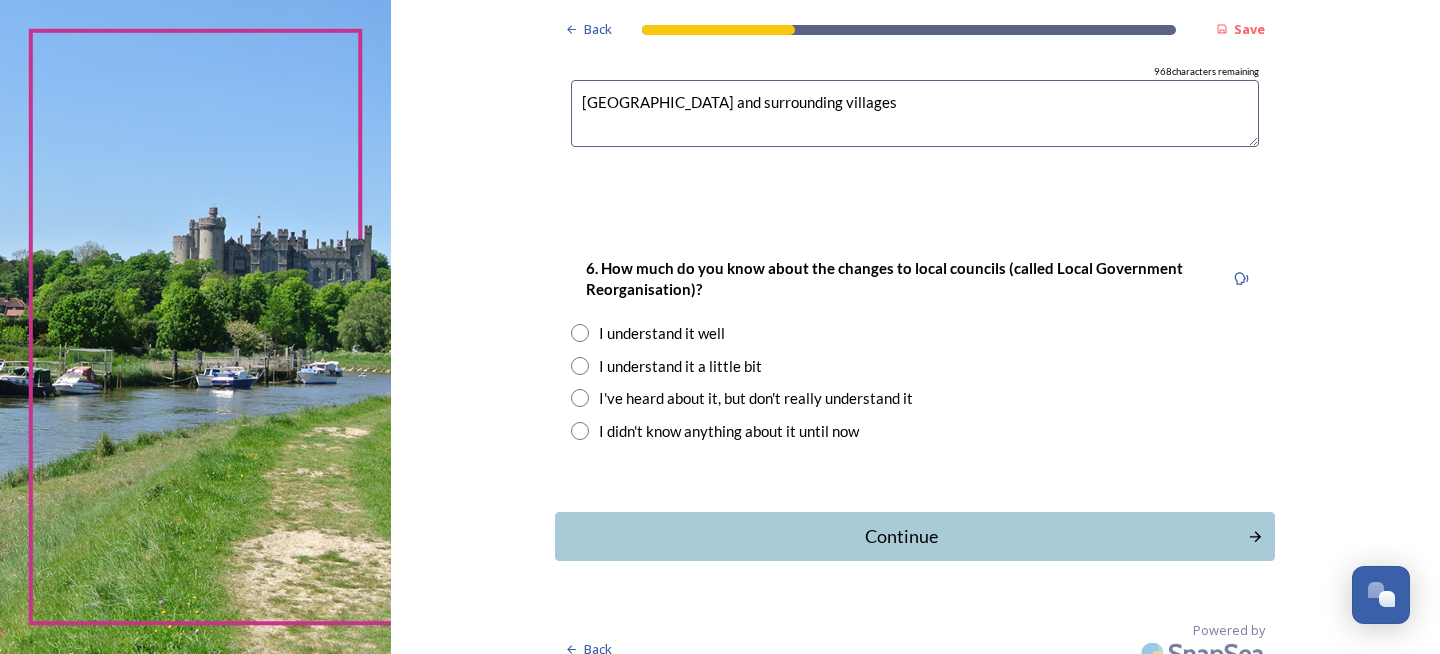 type on "Compton" 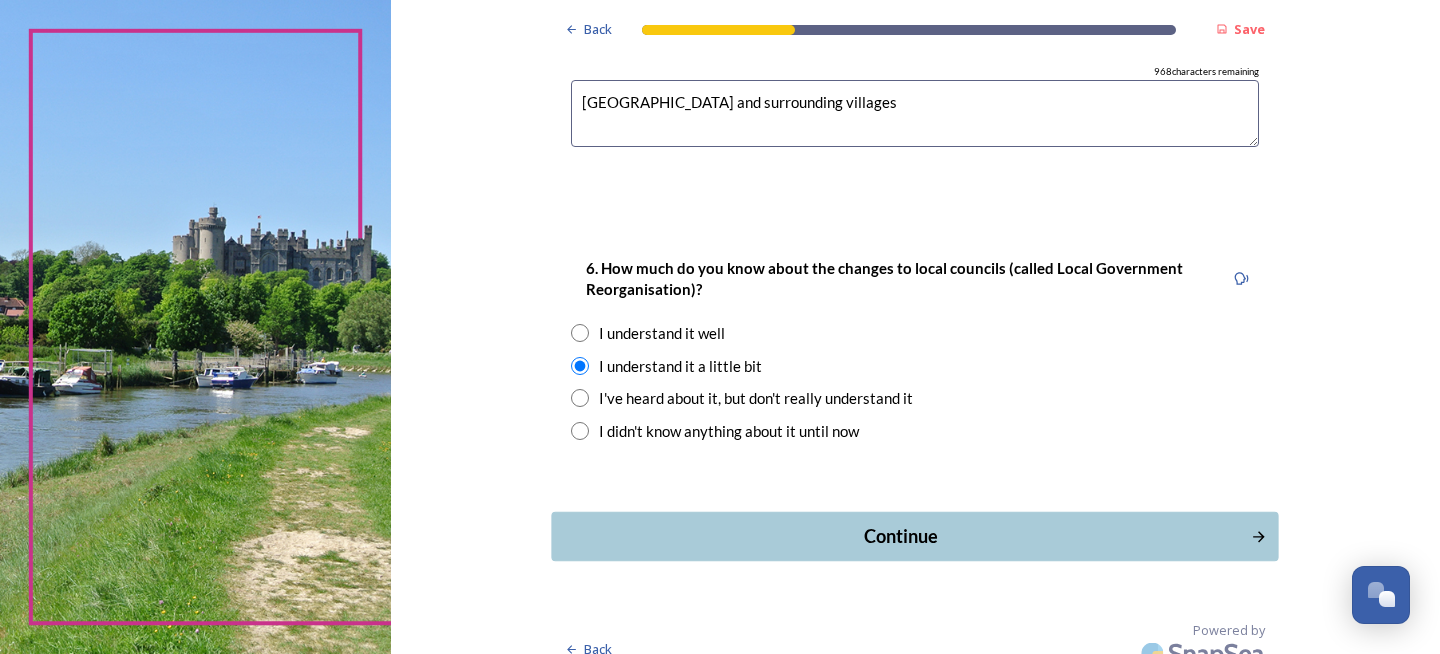 click on "Continue" at bounding box center (901, 536) 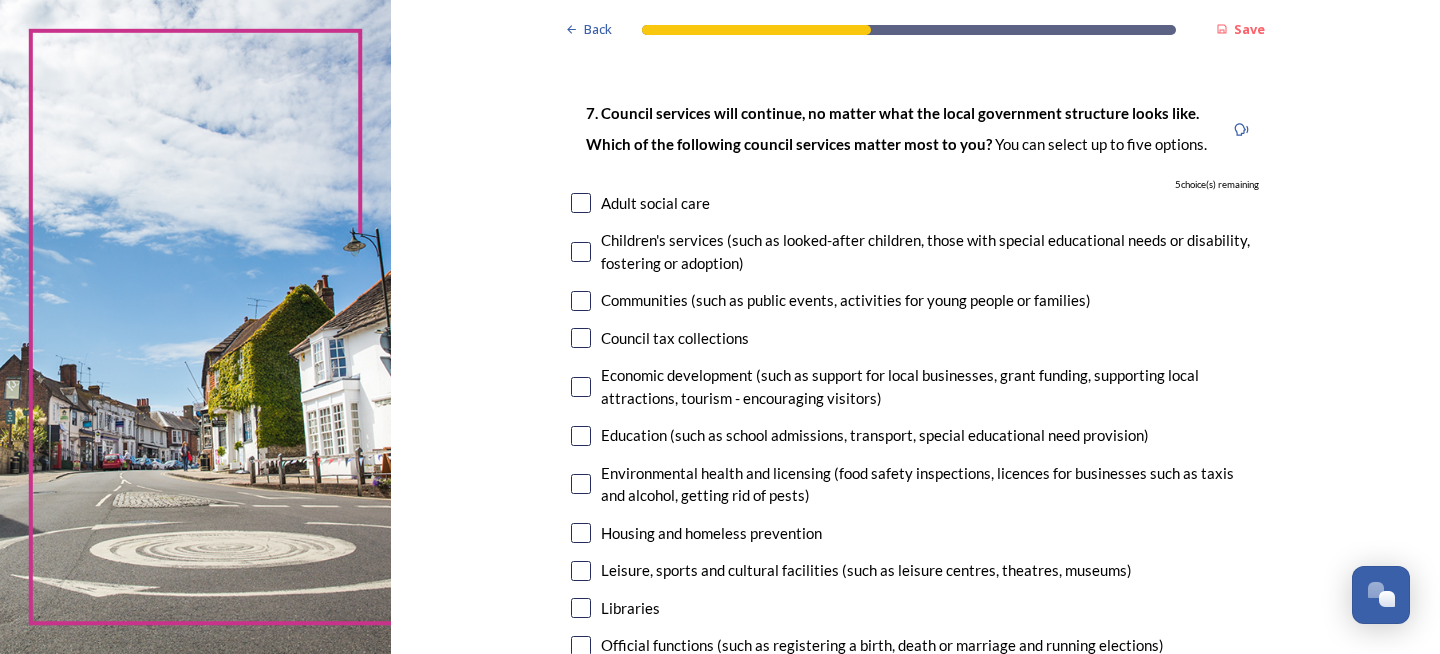 scroll, scrollTop: 142, scrollLeft: 0, axis: vertical 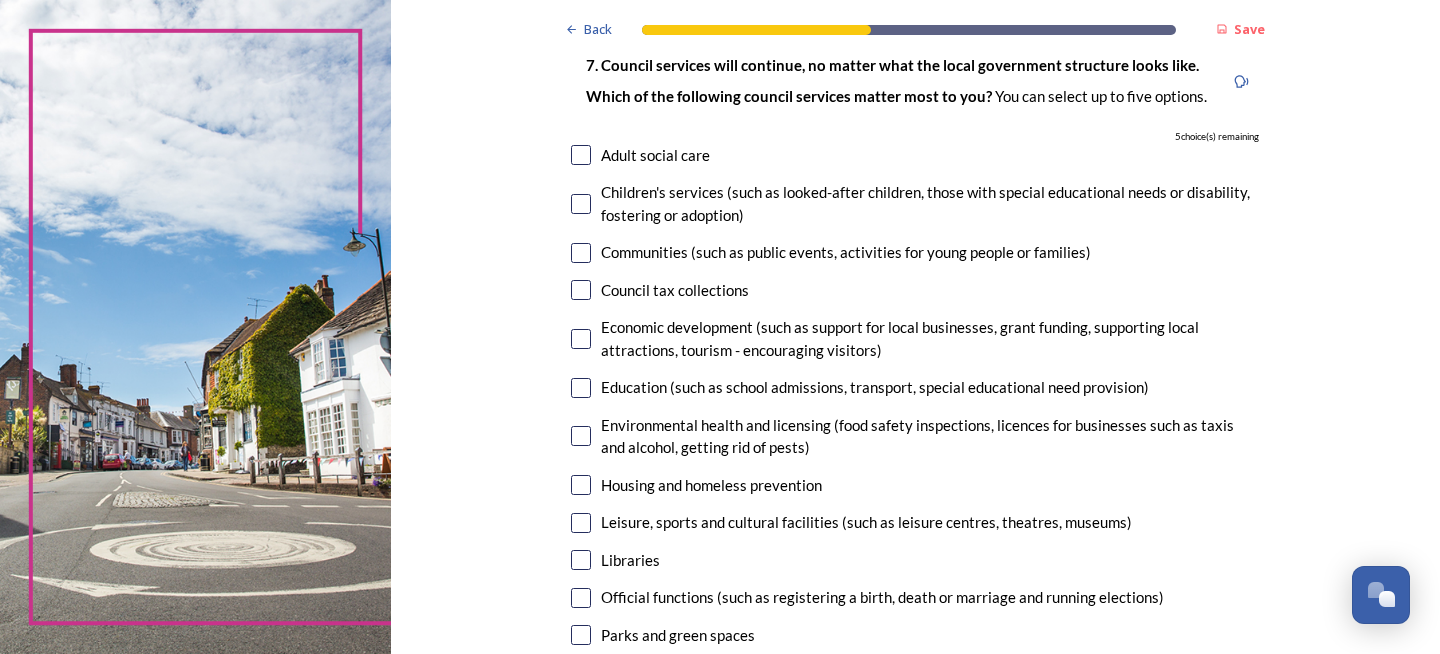 click at bounding box center [581, 204] 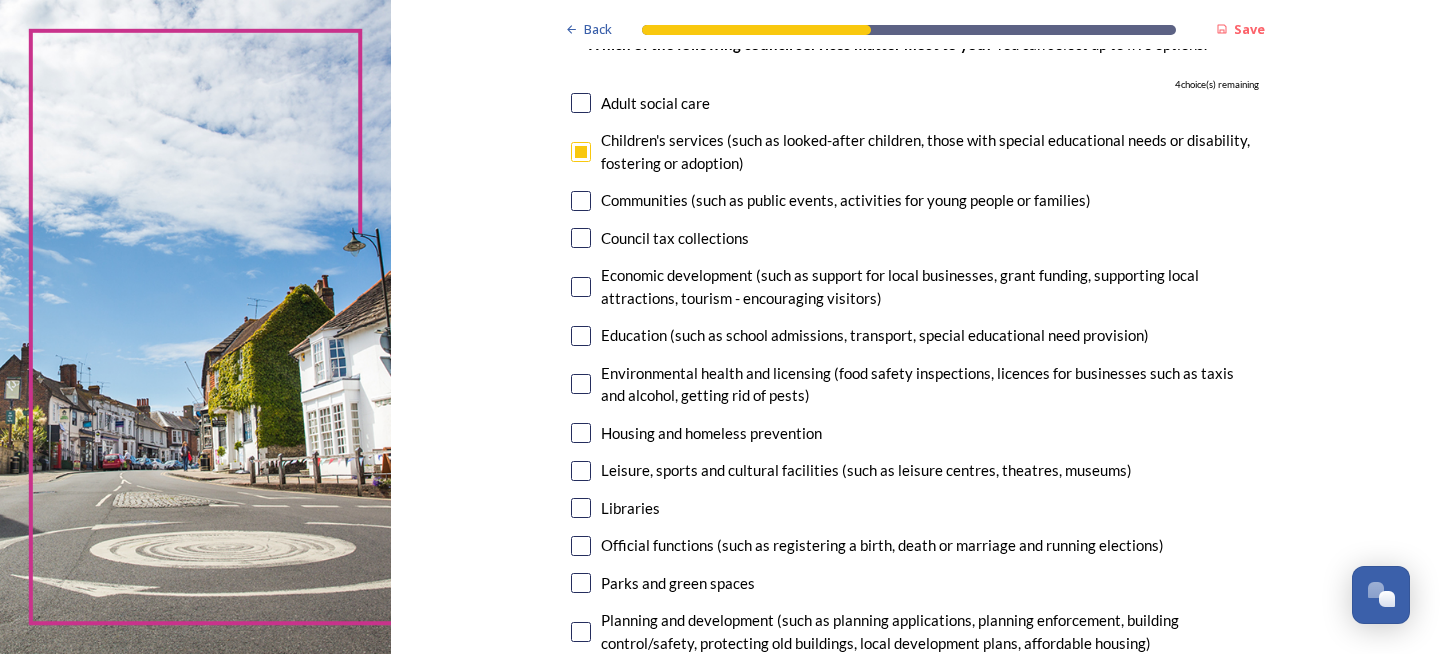 scroll, scrollTop: 232, scrollLeft: 0, axis: vertical 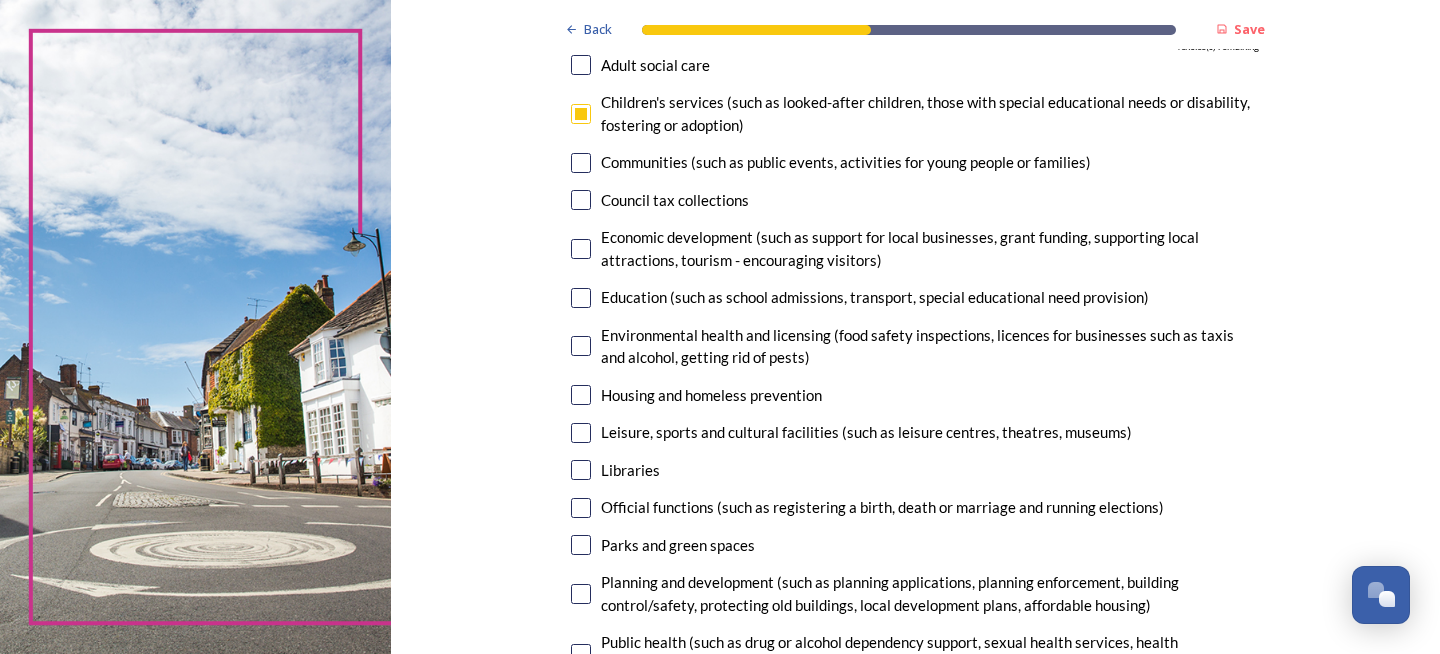 click at bounding box center (581, 114) 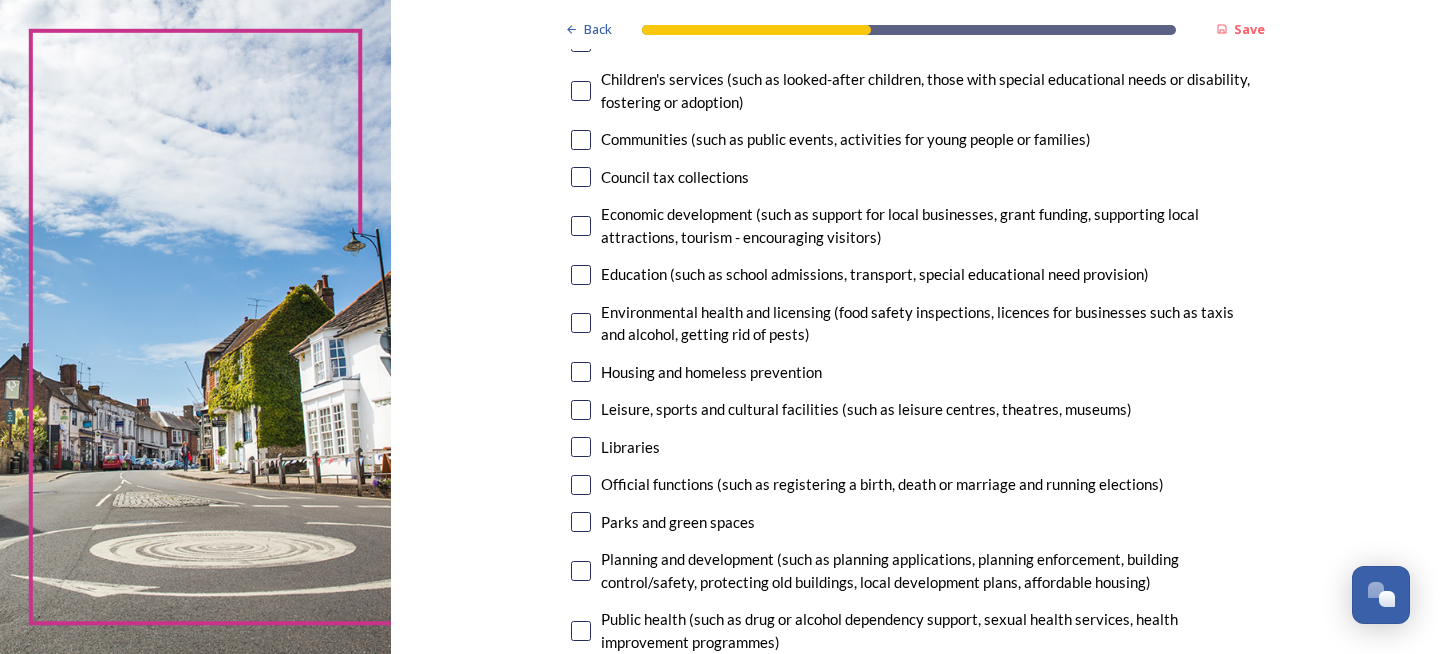scroll, scrollTop: 141, scrollLeft: 0, axis: vertical 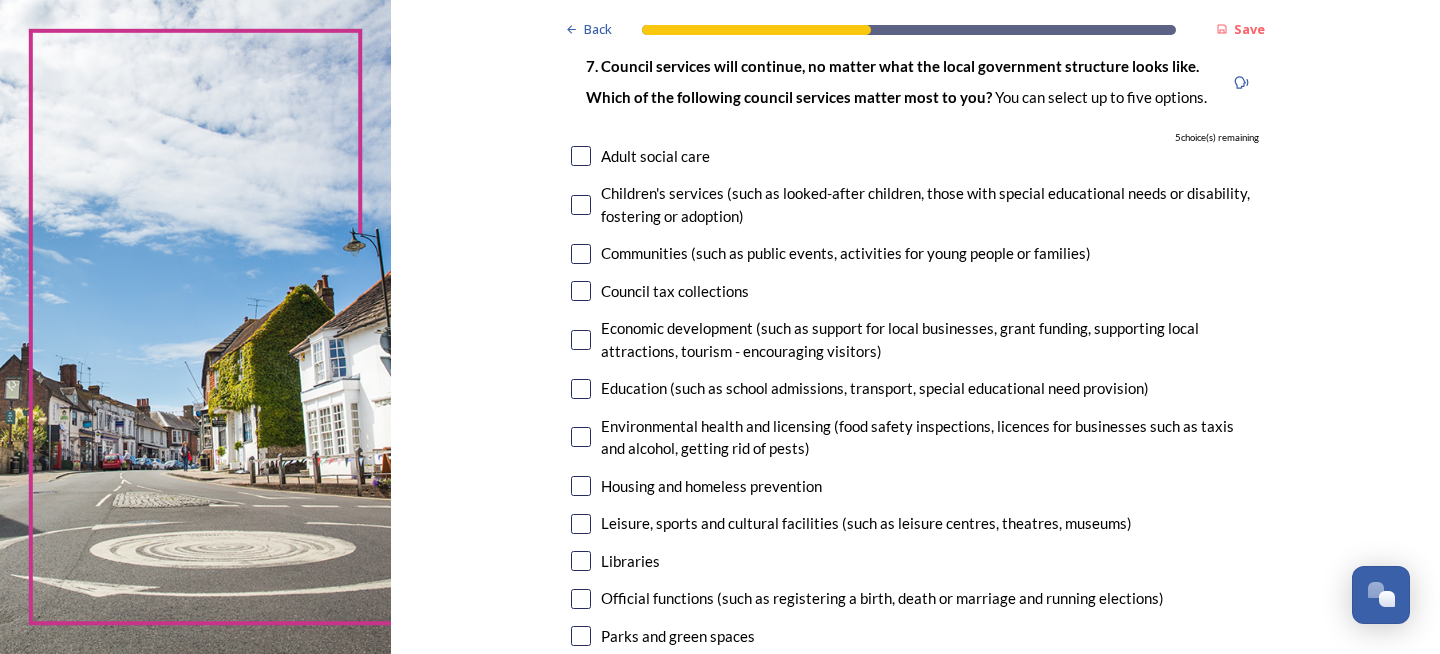click at bounding box center (581, 205) 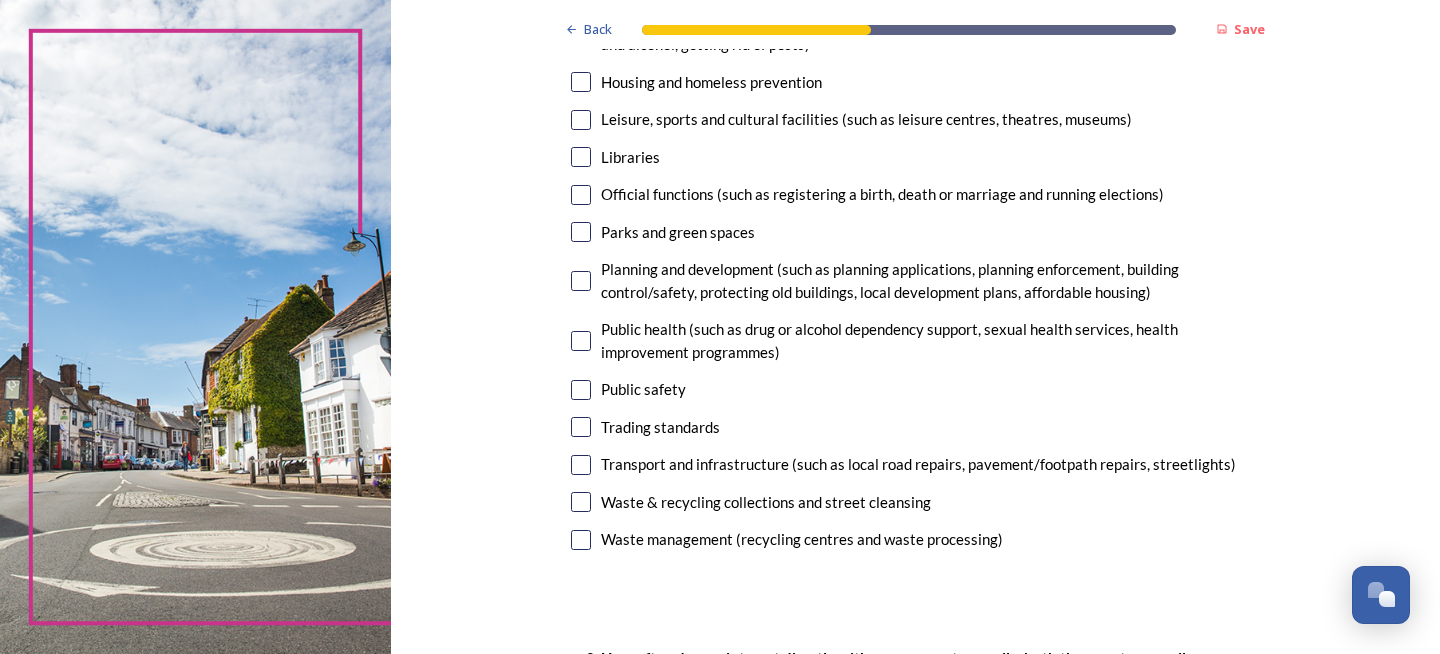 scroll, scrollTop: 599, scrollLeft: 0, axis: vertical 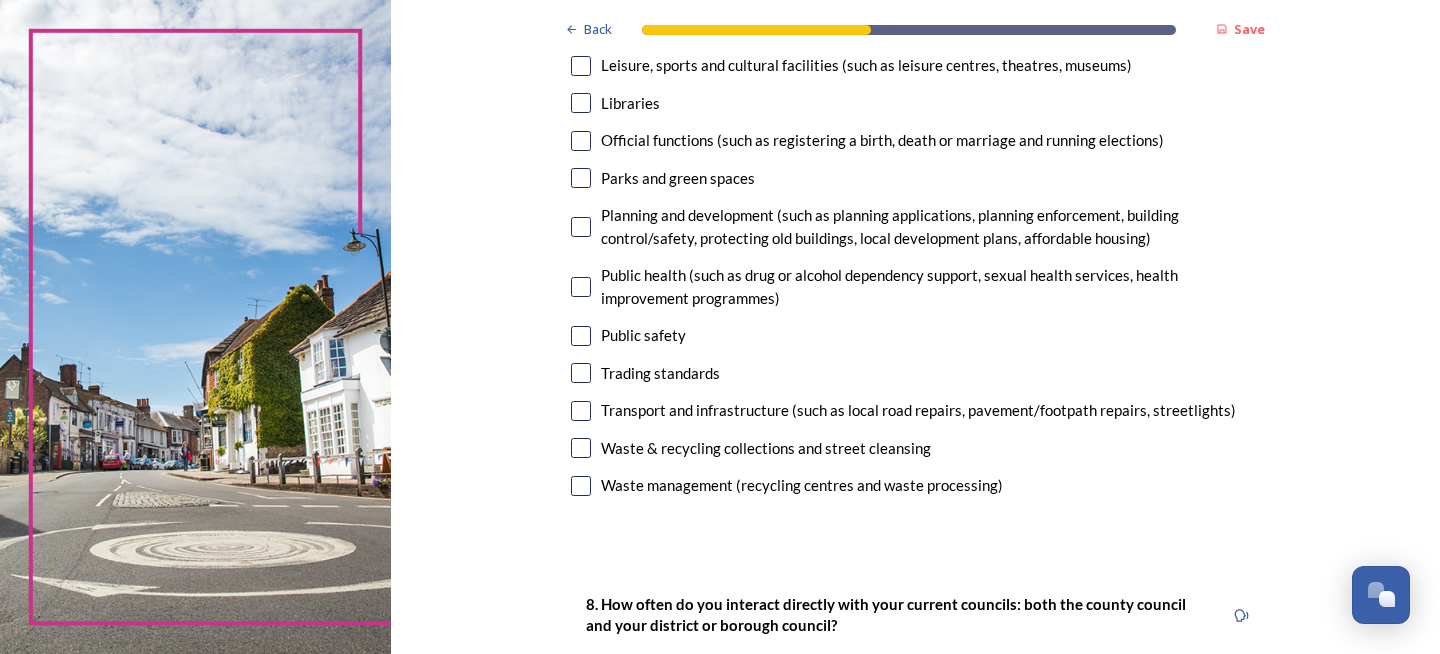 click at bounding box center [581, 227] 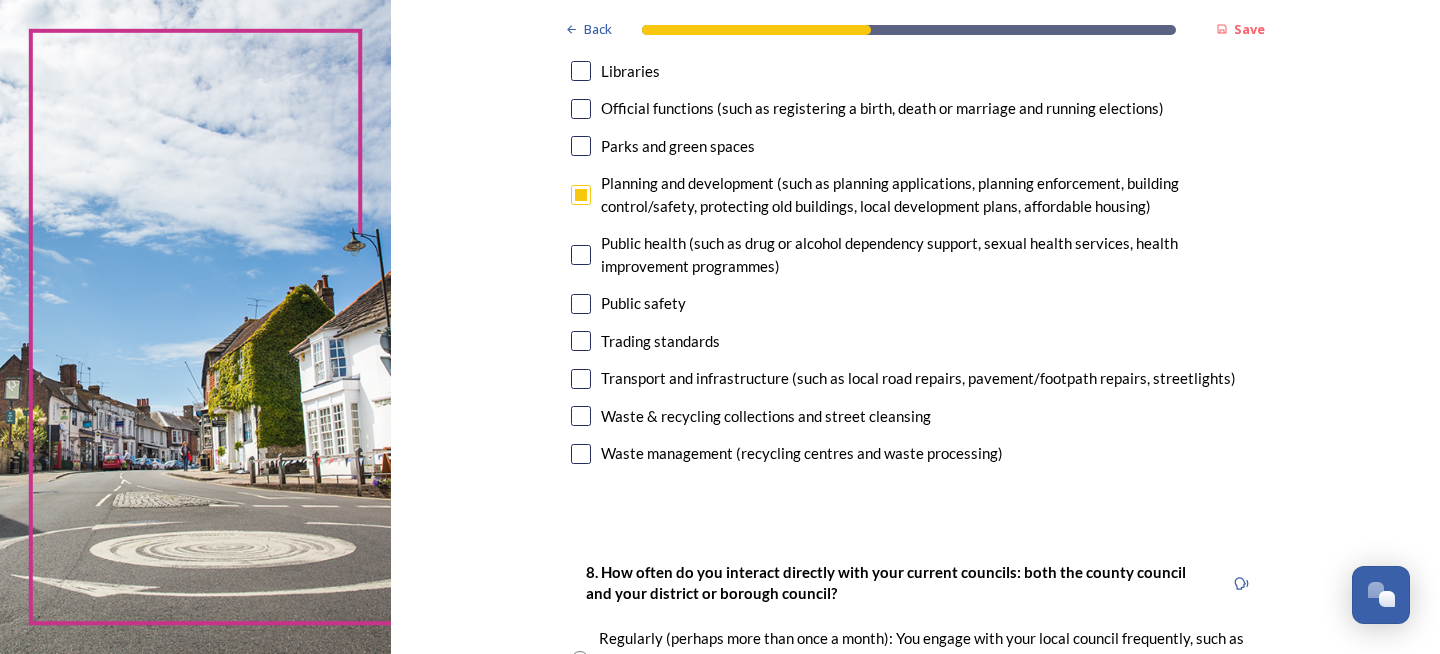 scroll, scrollTop: 635, scrollLeft: 0, axis: vertical 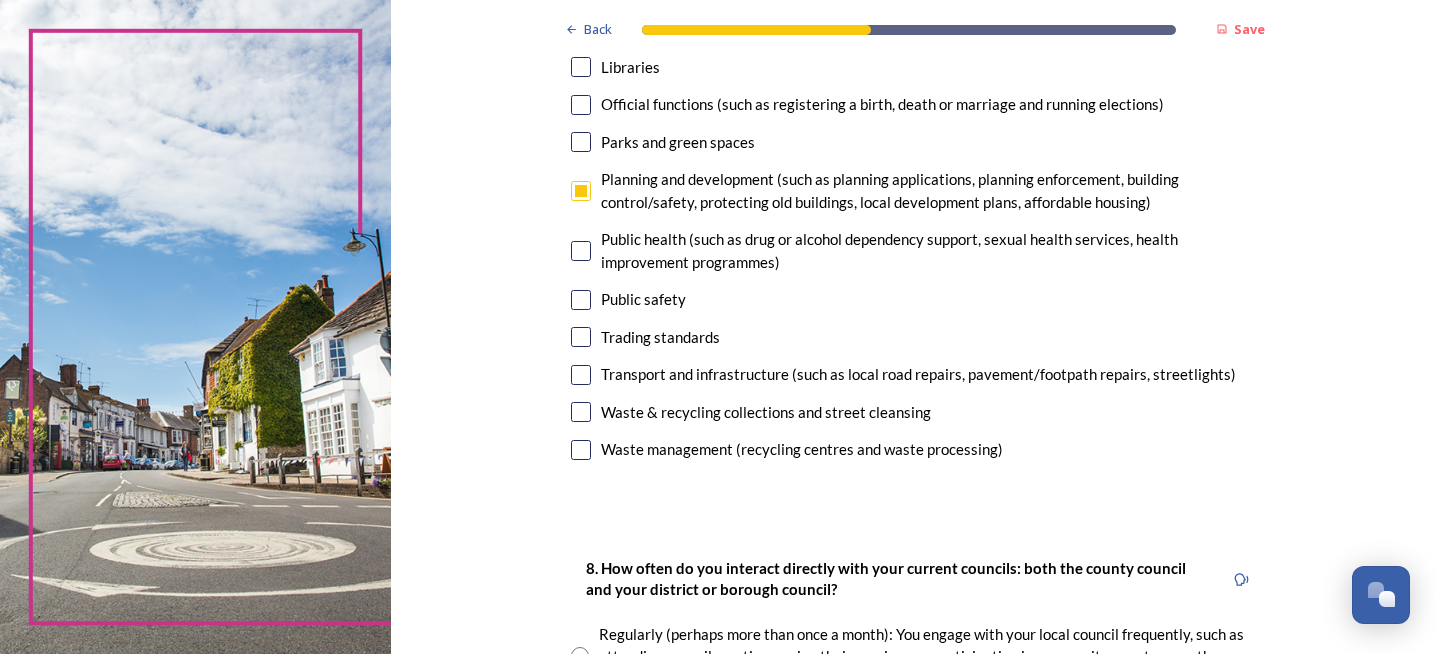 click at bounding box center (581, 251) 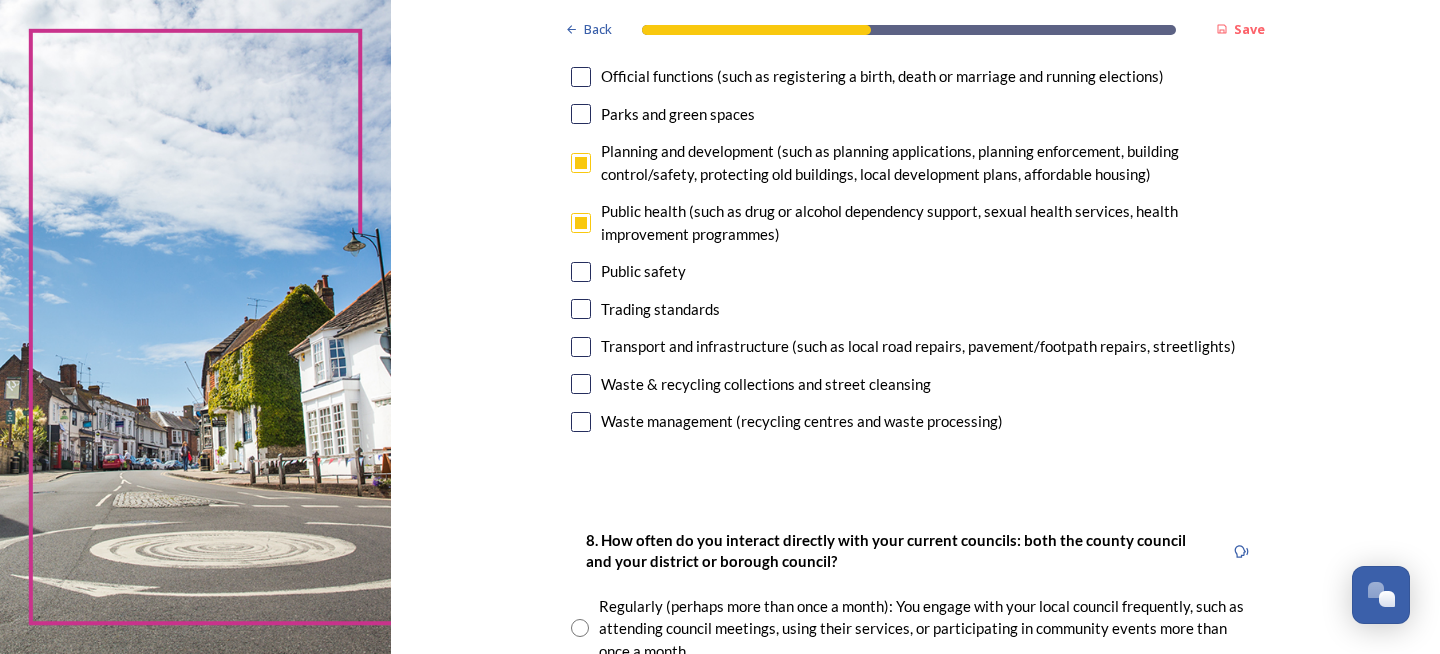 scroll, scrollTop: 669, scrollLeft: 0, axis: vertical 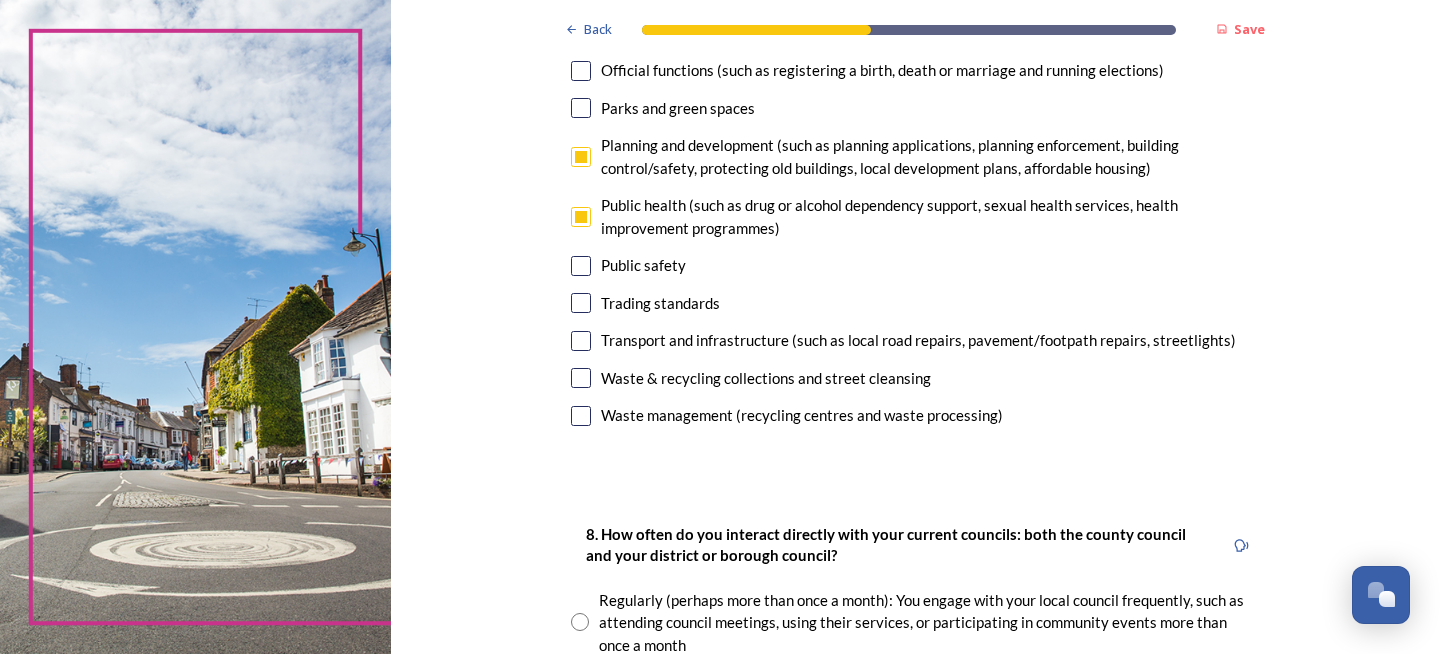 click at bounding box center [581, 378] 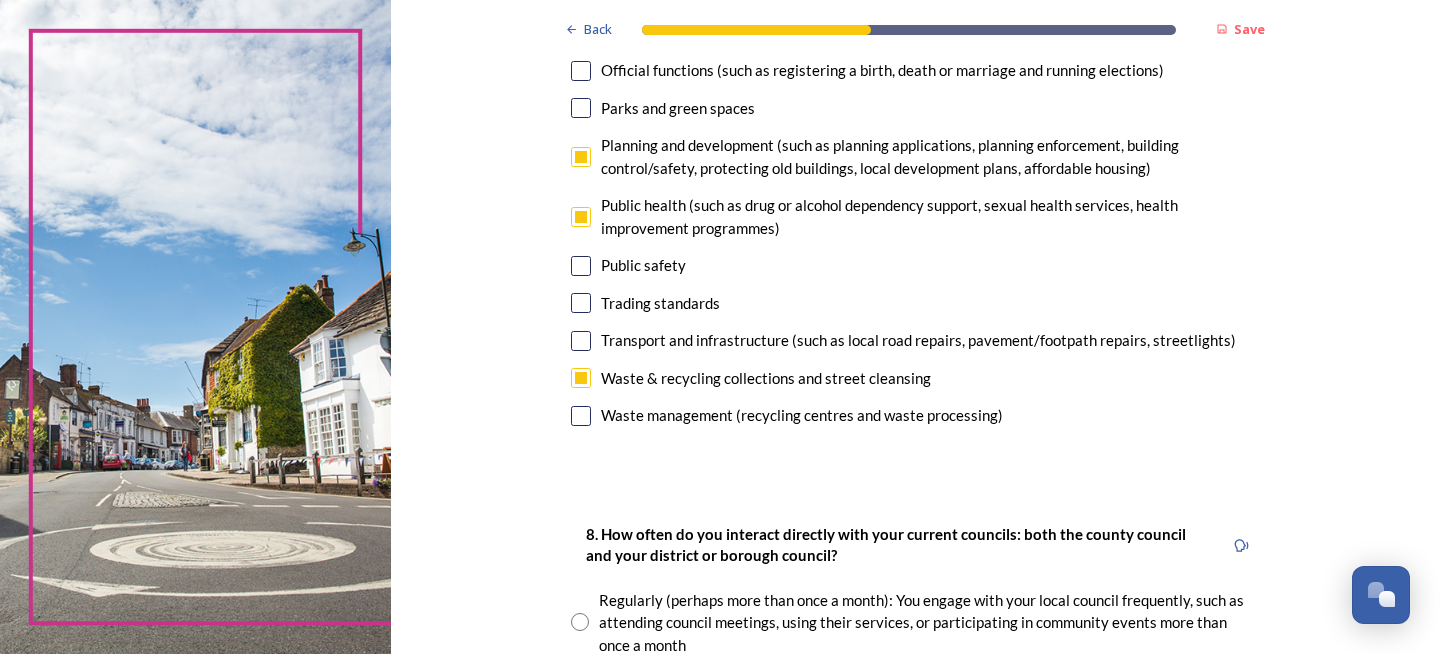 drag, startPoint x: 629, startPoint y: 401, endPoint x: 696, endPoint y: 390, distance: 67.89698 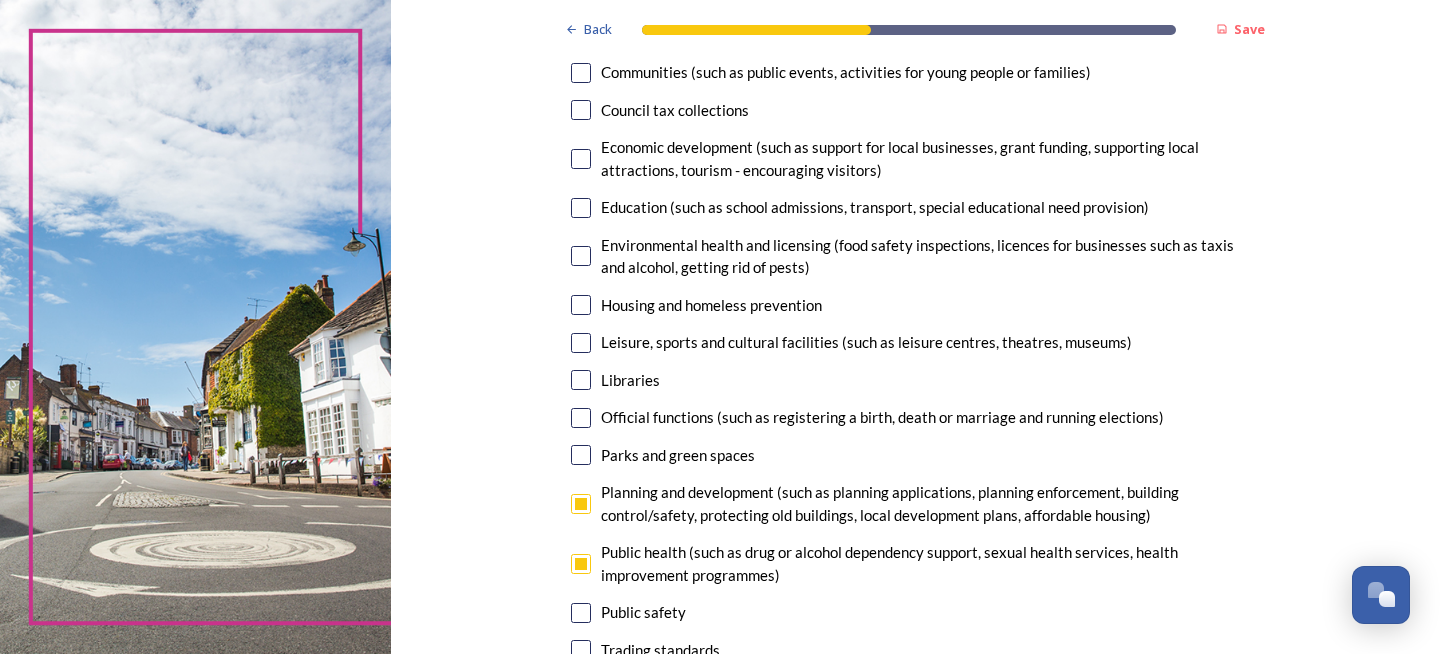 scroll, scrollTop: 991, scrollLeft: 0, axis: vertical 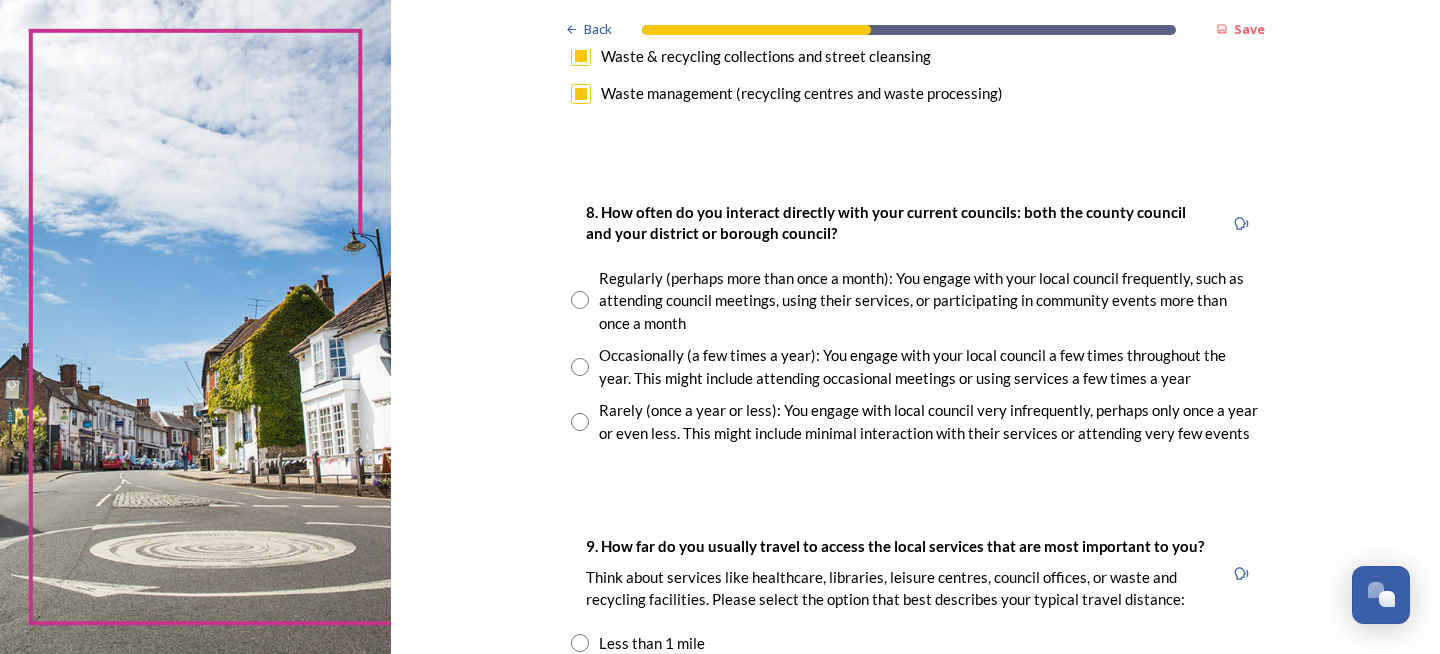 click at bounding box center (580, 367) 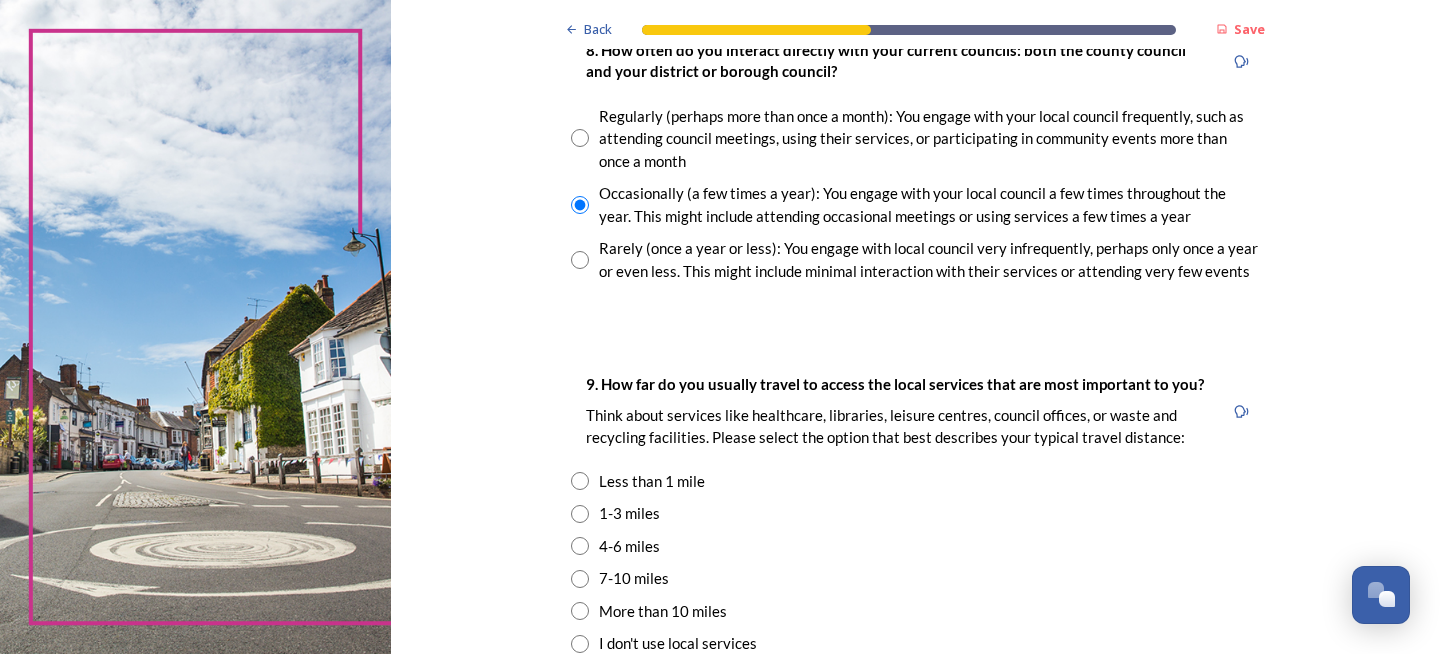 scroll, scrollTop: 1275, scrollLeft: 0, axis: vertical 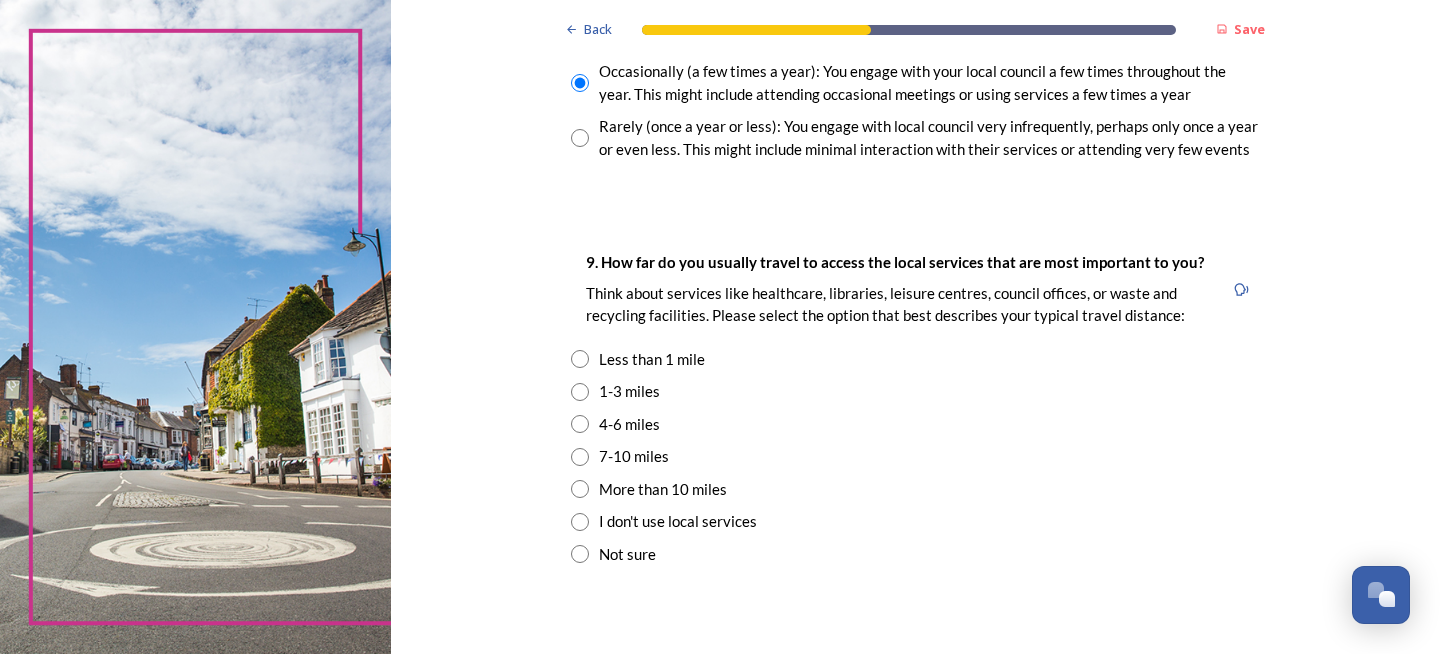 click at bounding box center [580, 392] 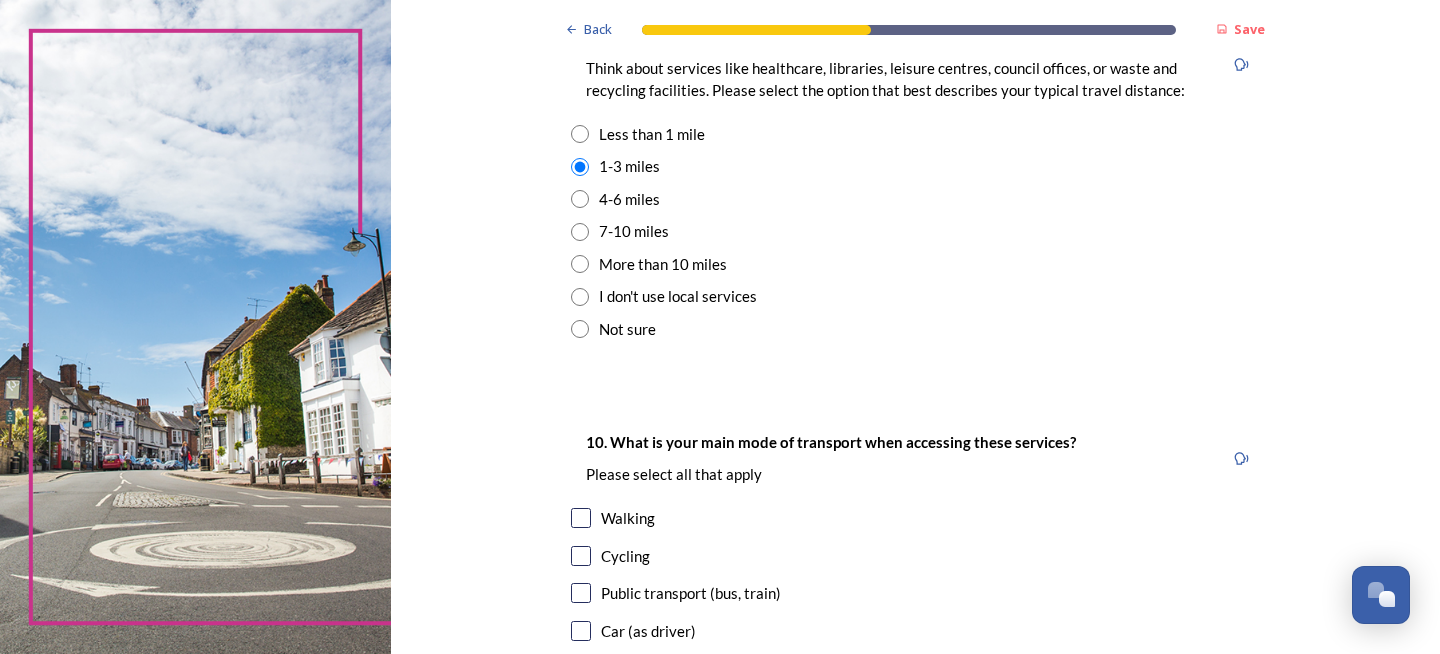 scroll, scrollTop: 1530, scrollLeft: 0, axis: vertical 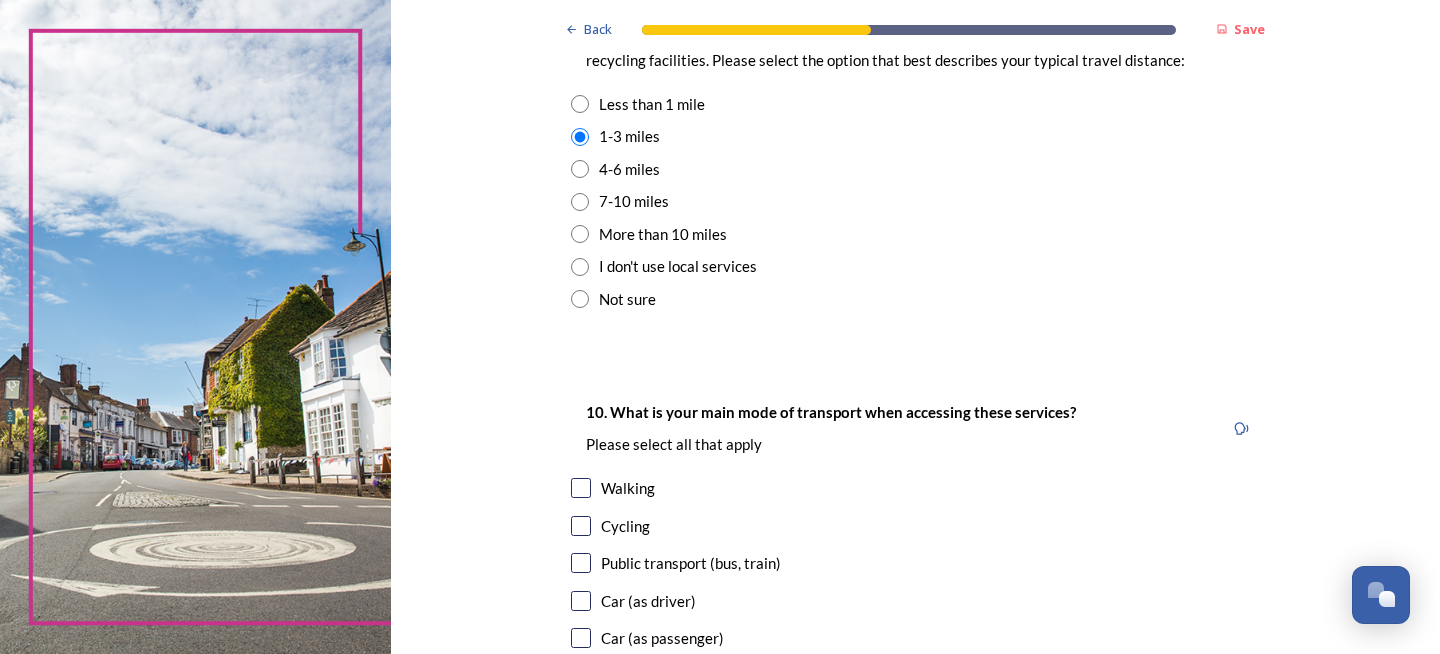 click at bounding box center [580, 169] 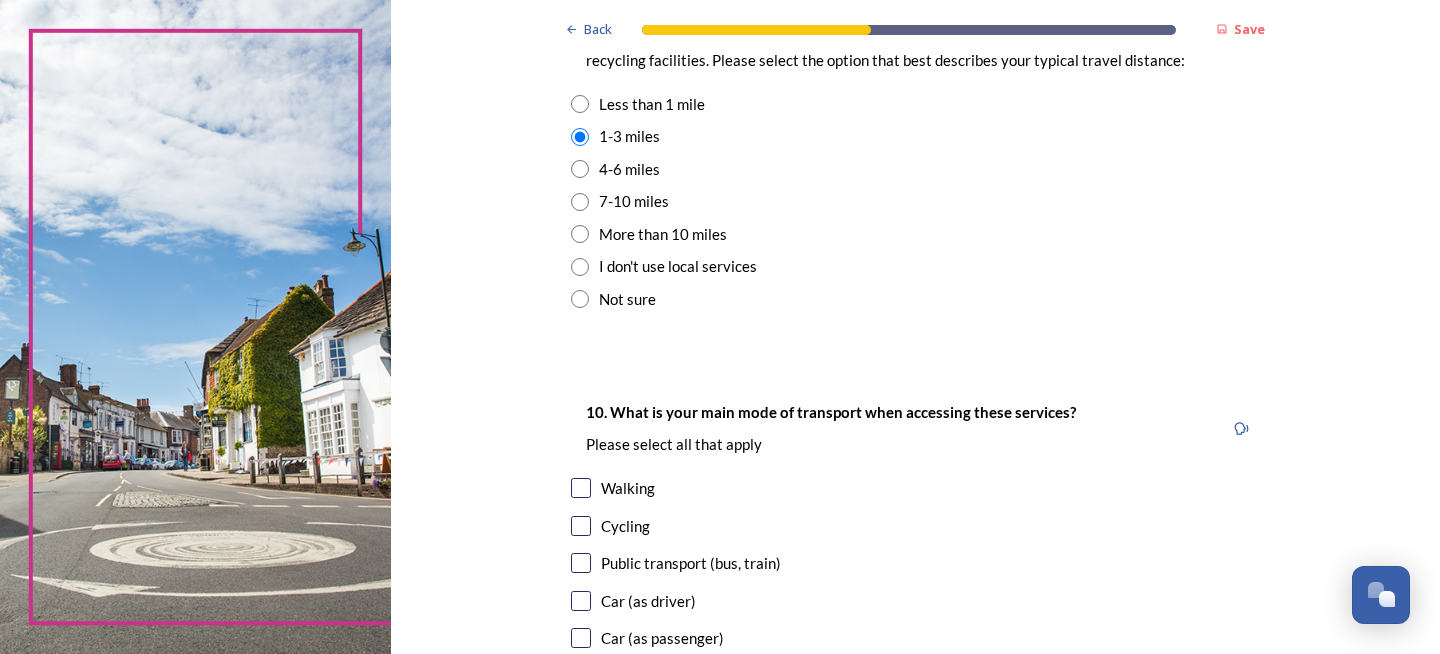 radio on "true" 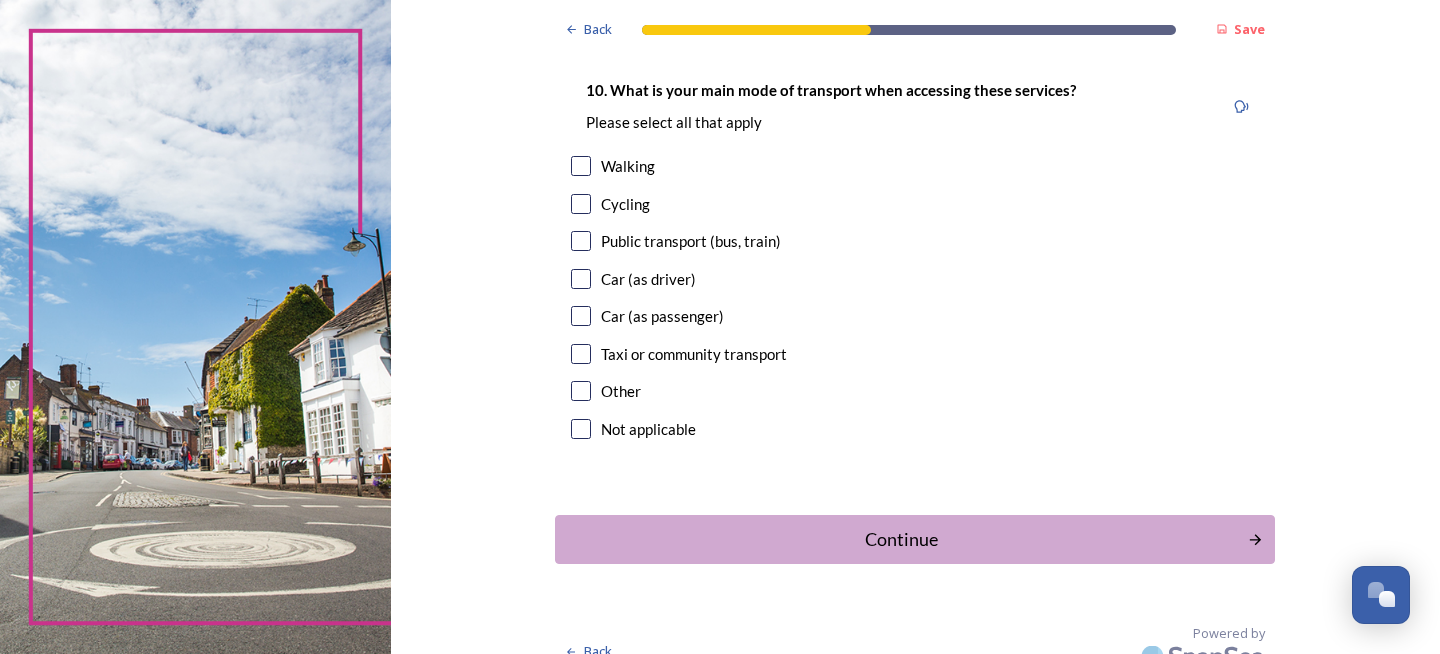 scroll, scrollTop: 1852, scrollLeft: 0, axis: vertical 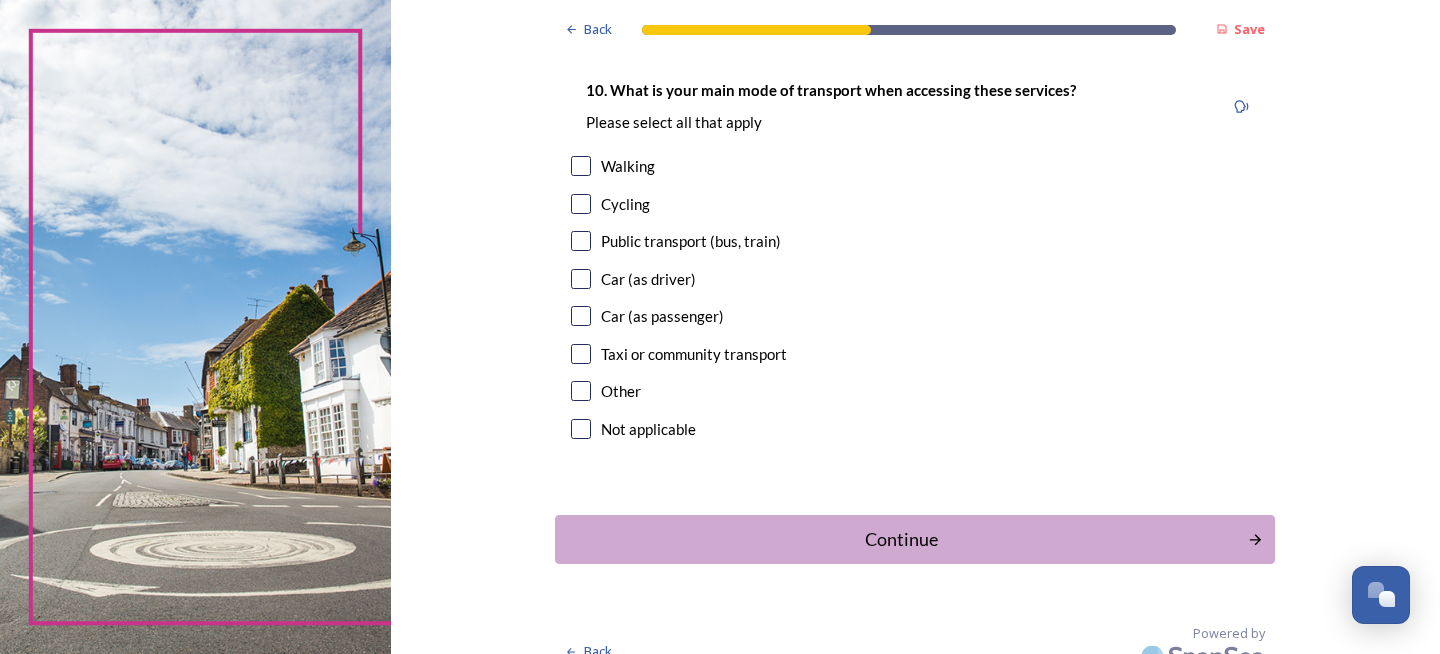 click at bounding box center (581, 279) 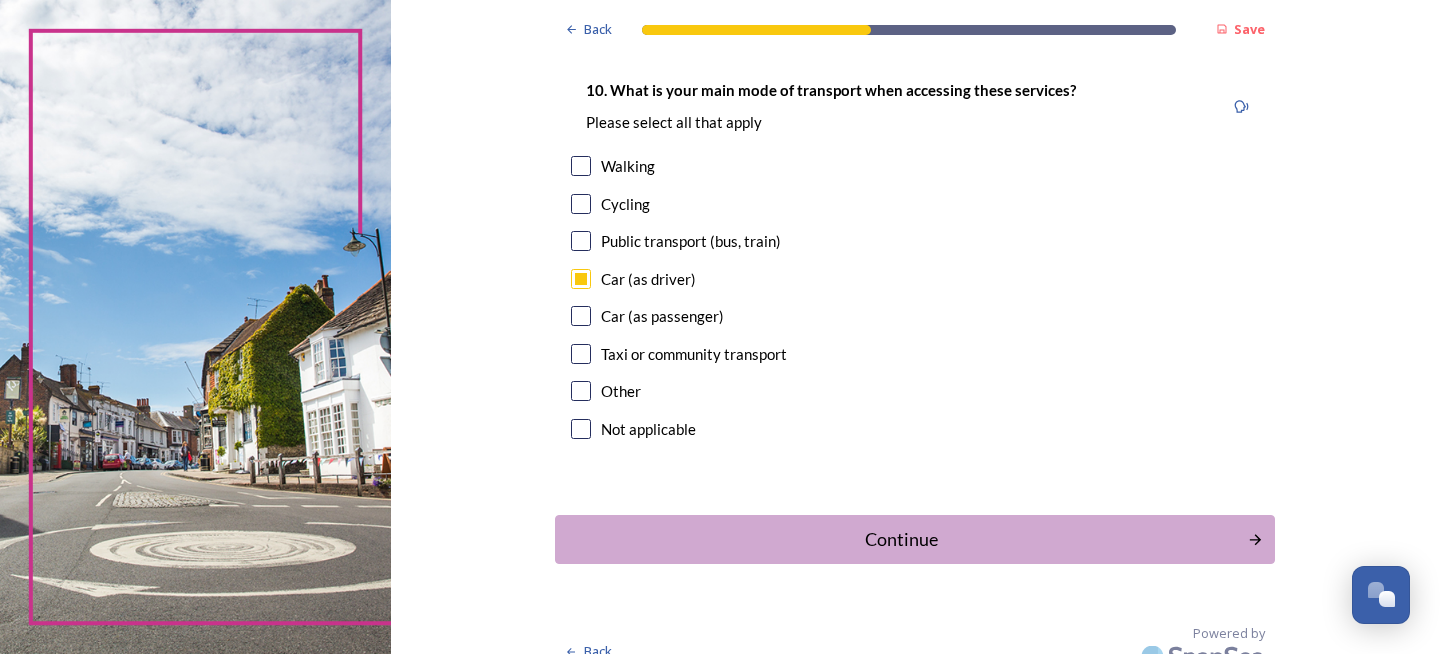 click on "Continue" at bounding box center [901, 539] 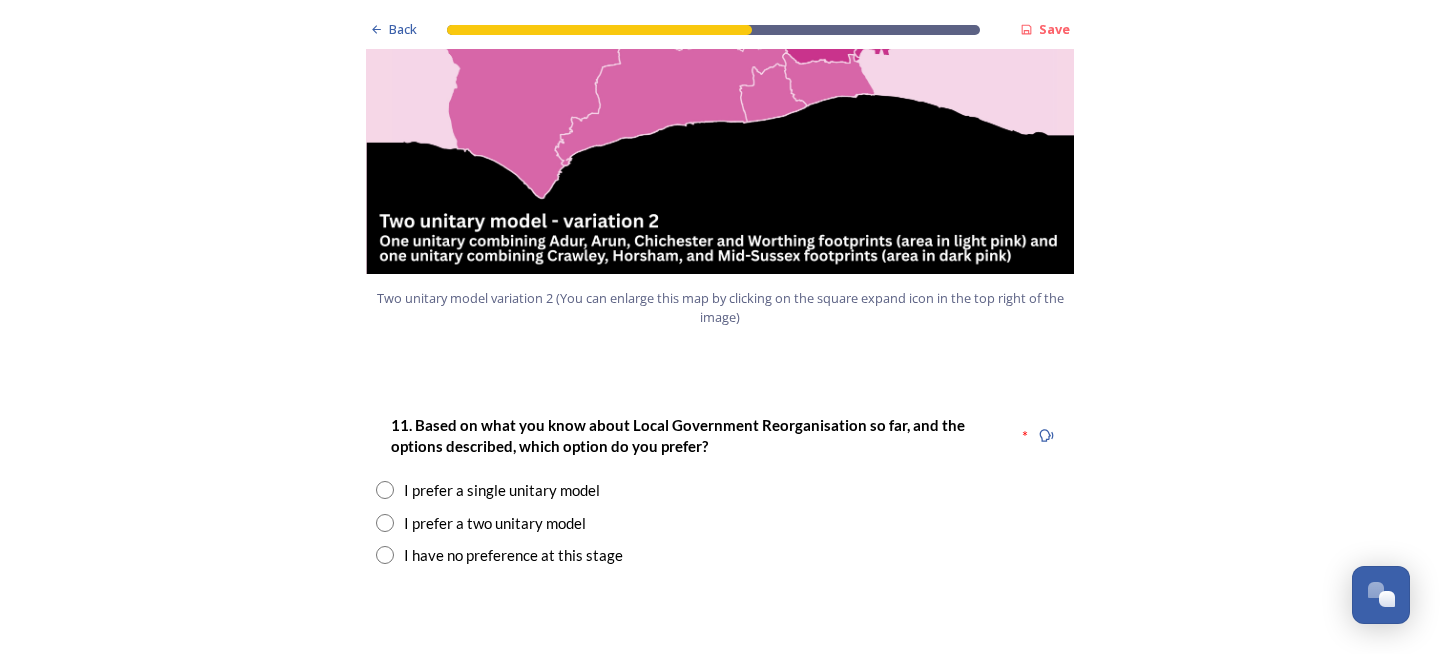 scroll, scrollTop: 2514, scrollLeft: 0, axis: vertical 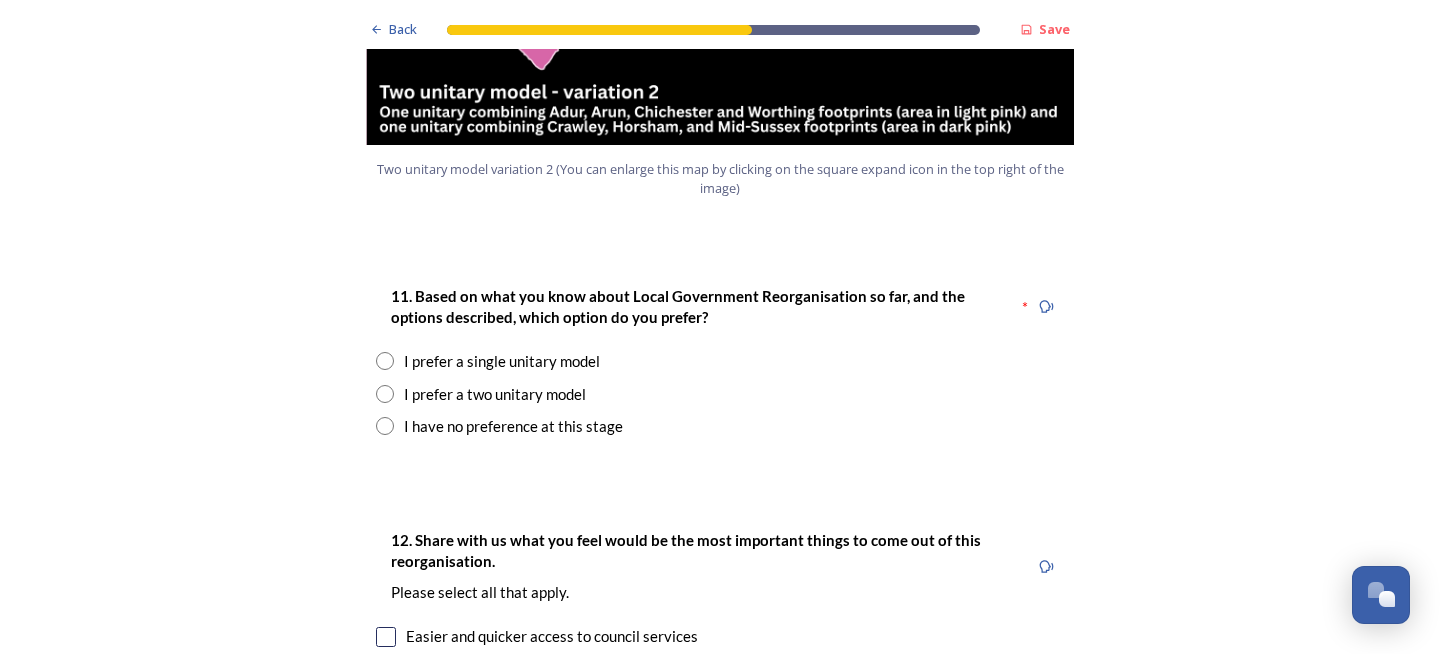 drag, startPoint x: 383, startPoint y: 319, endPoint x: 423, endPoint y: 337, distance: 43.863426 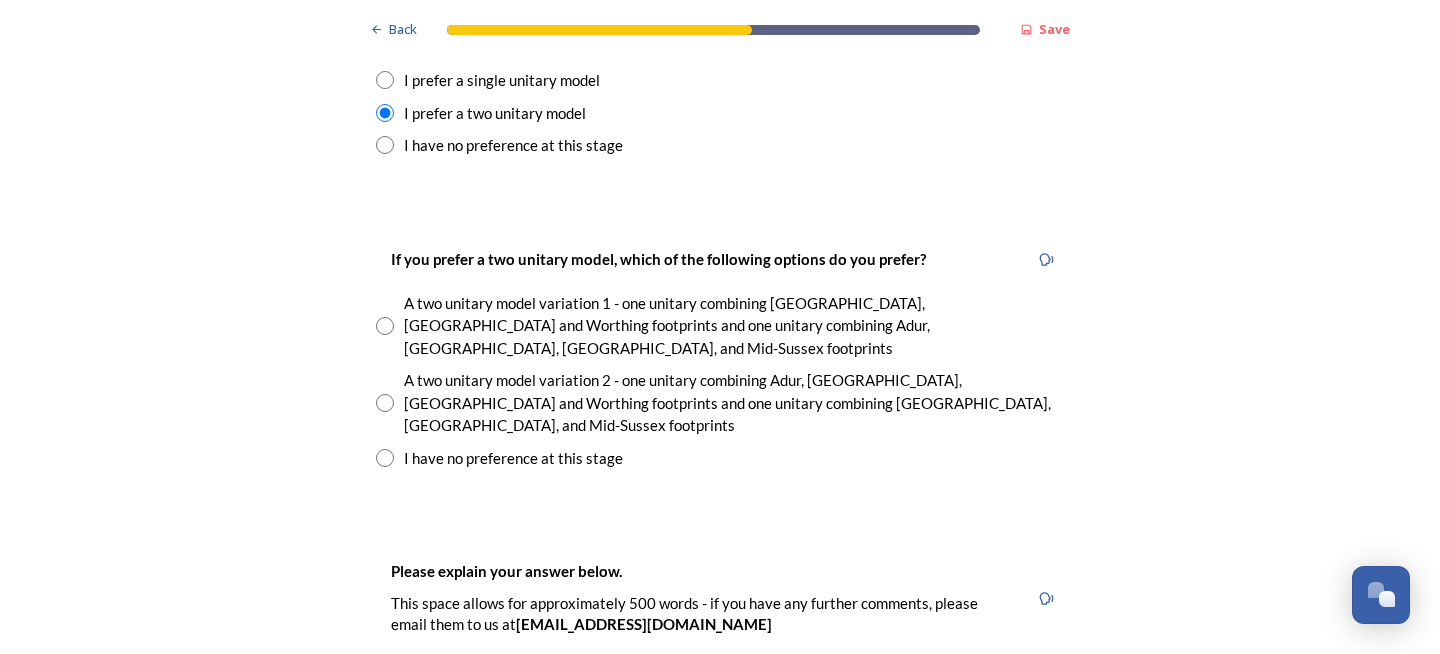 scroll, scrollTop: 2830, scrollLeft: 0, axis: vertical 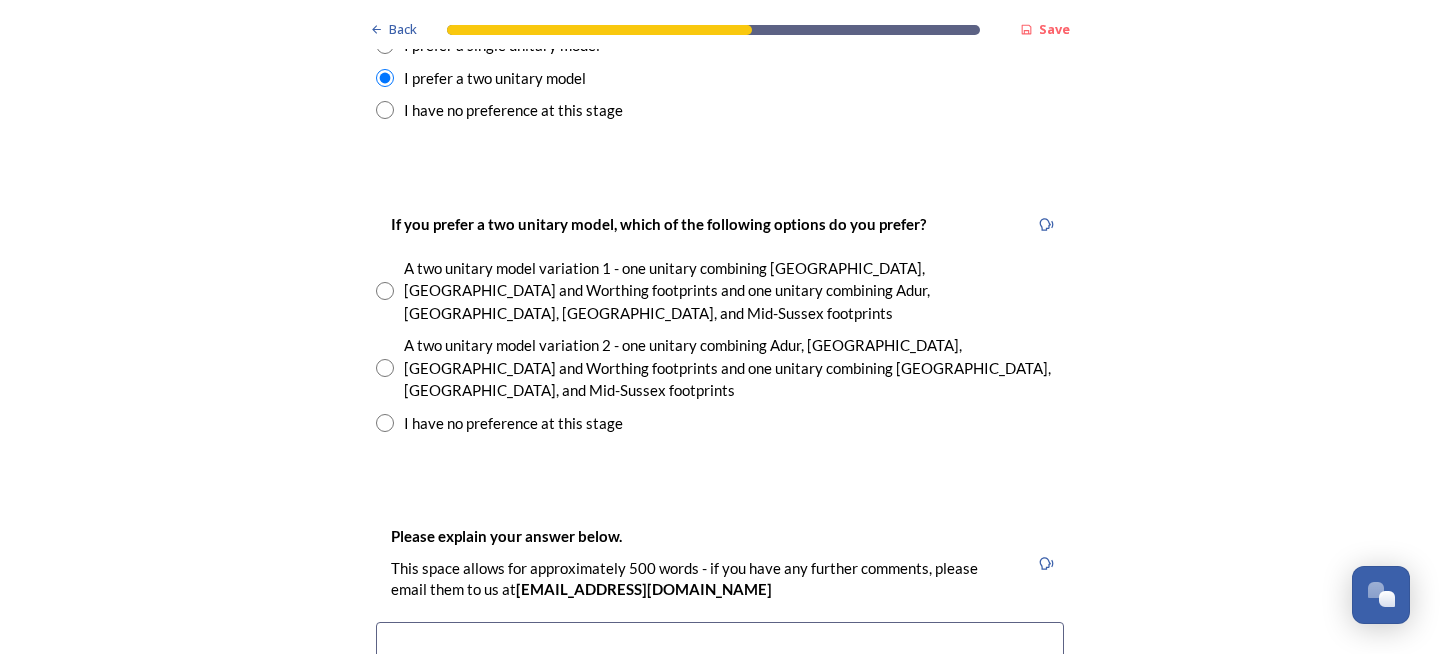 click at bounding box center [385, 291] 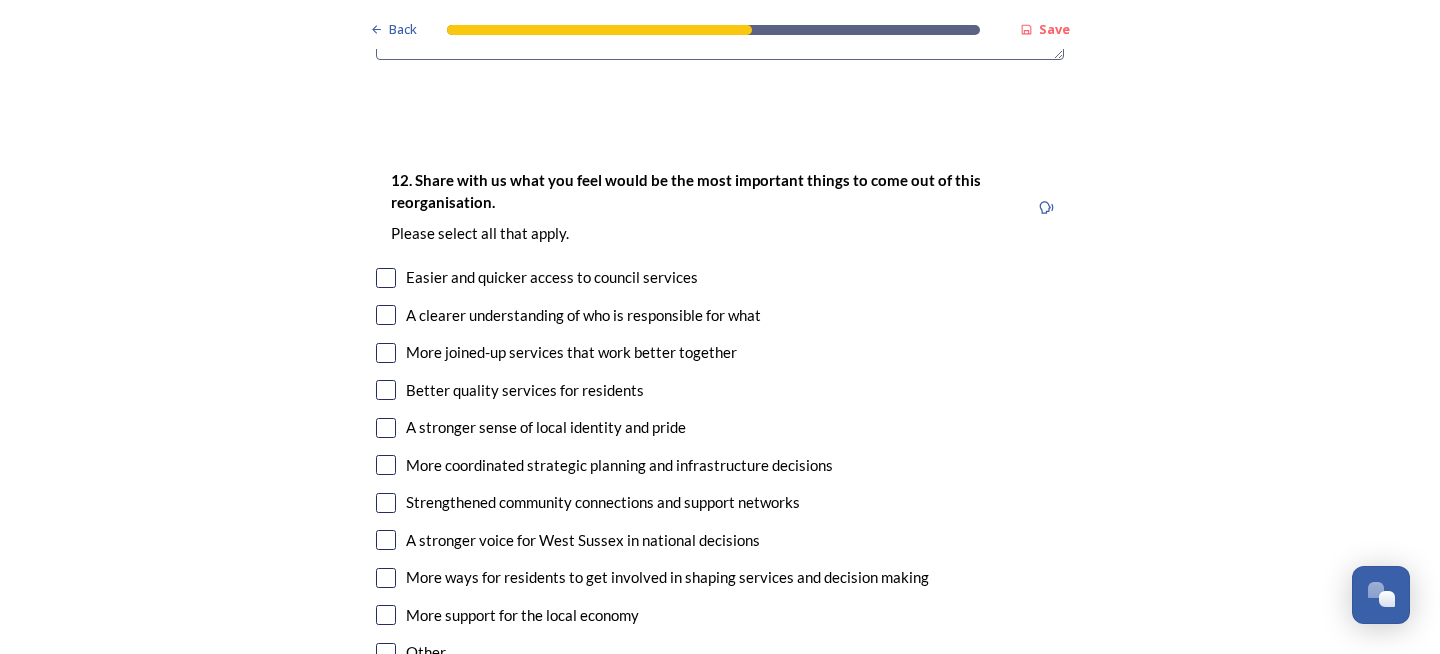 scroll, scrollTop: 3670, scrollLeft: 0, axis: vertical 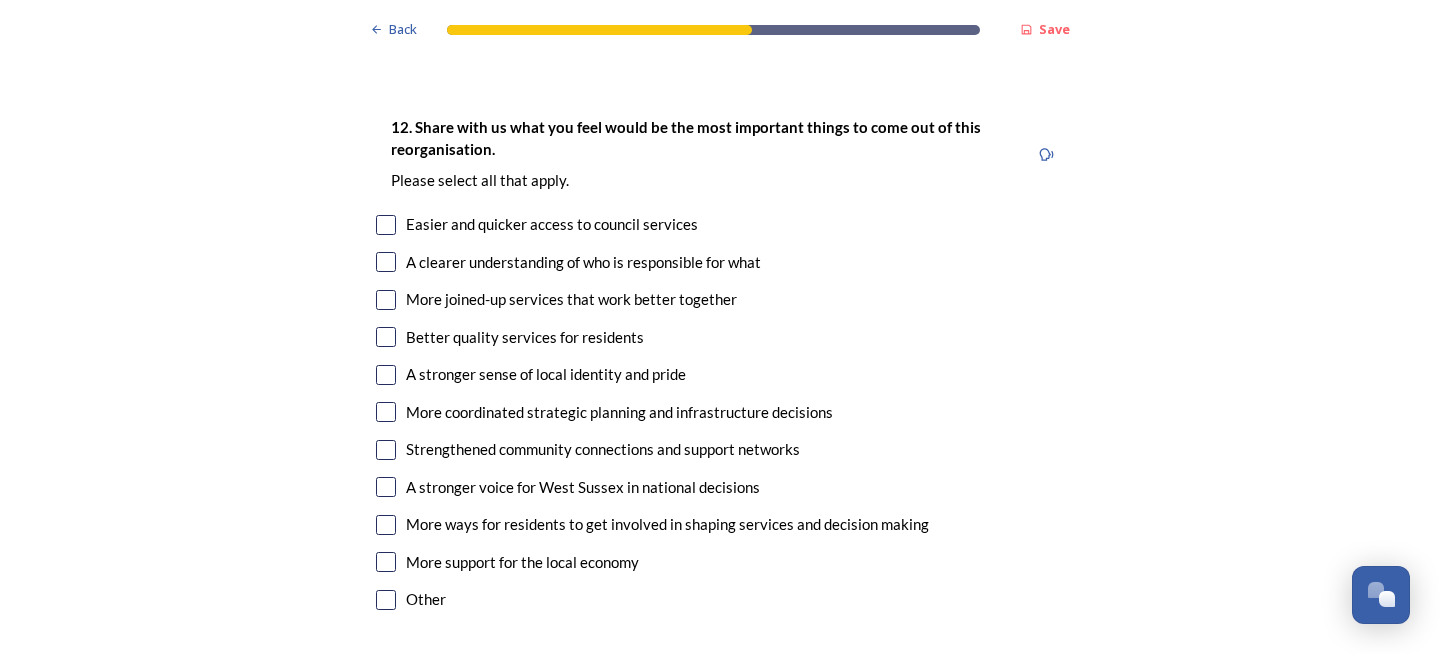 click at bounding box center (386, 300) 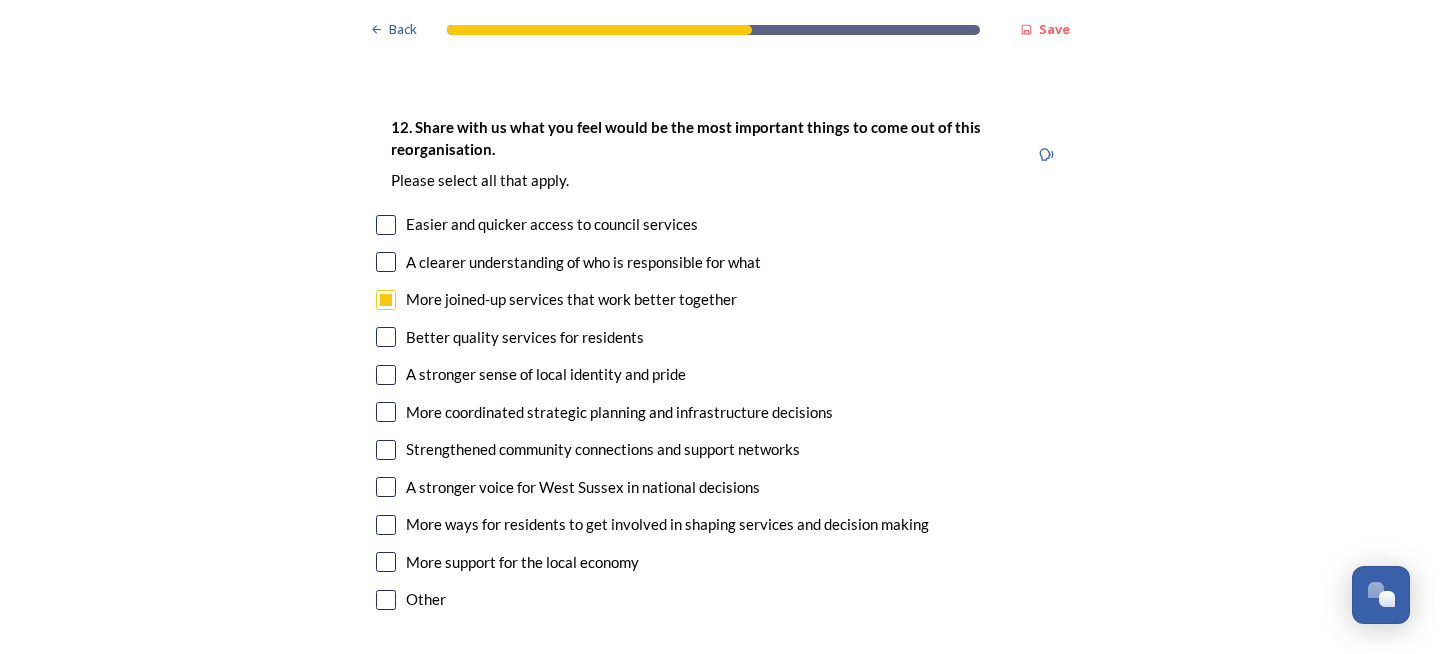click at bounding box center (386, 337) 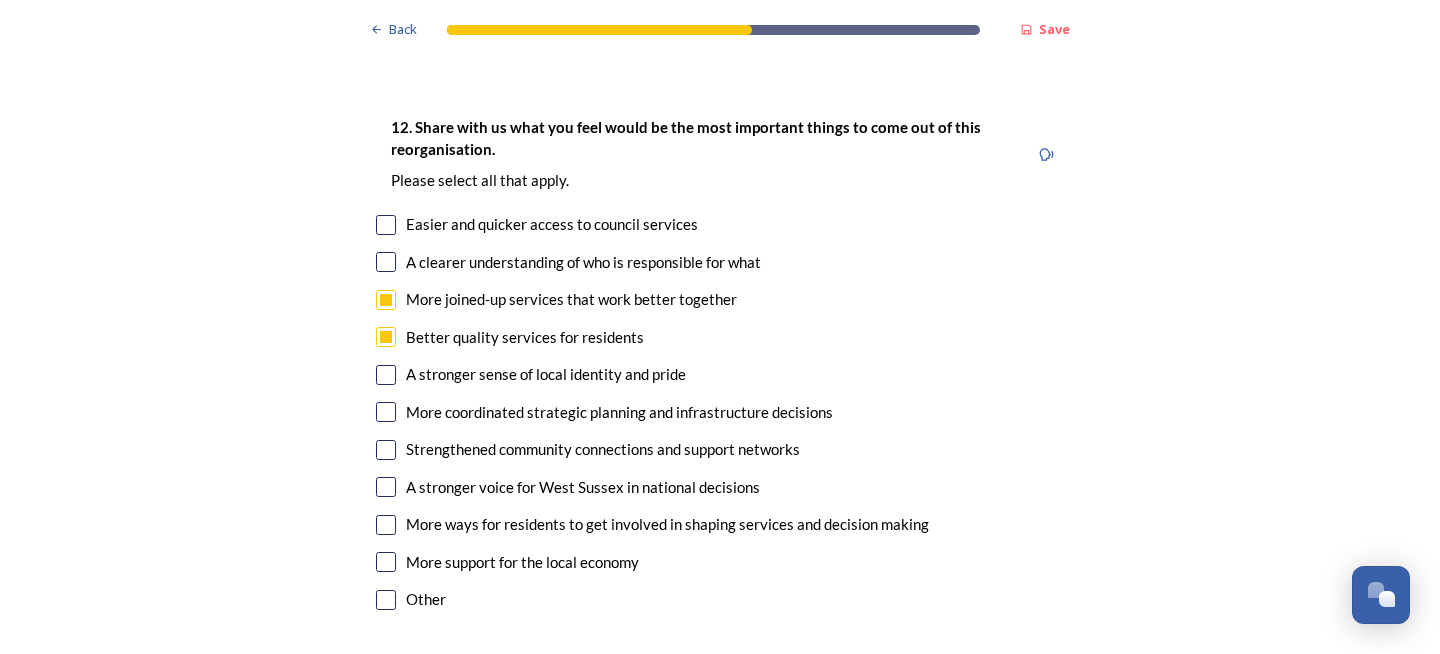 click at bounding box center [386, 412] 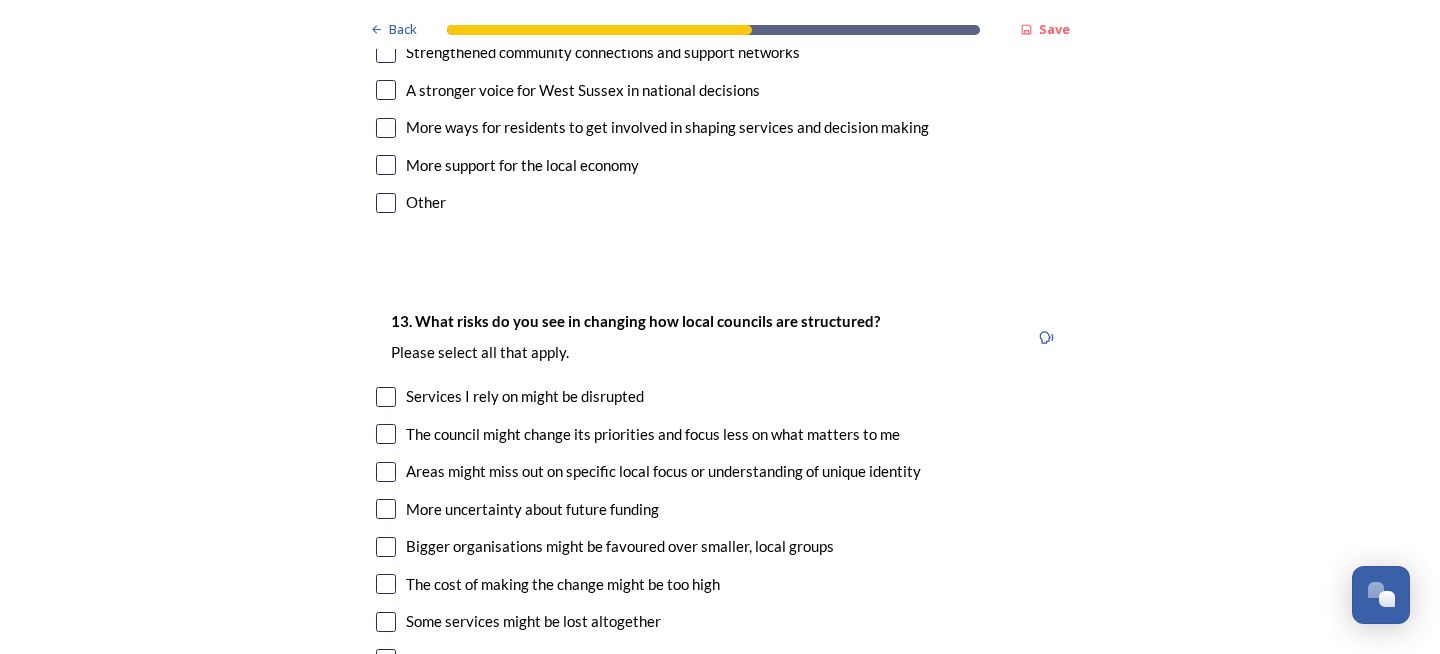 scroll, scrollTop: 4092, scrollLeft: 0, axis: vertical 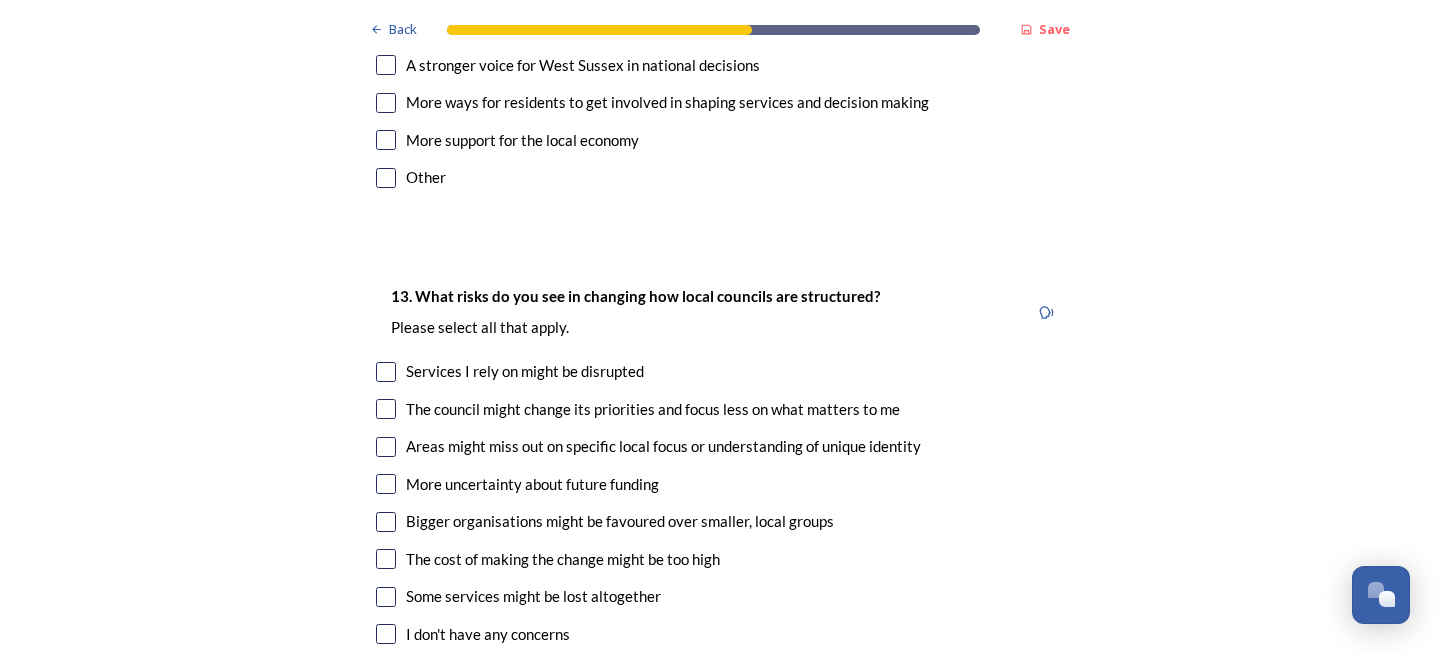 click at bounding box center [386, 409] 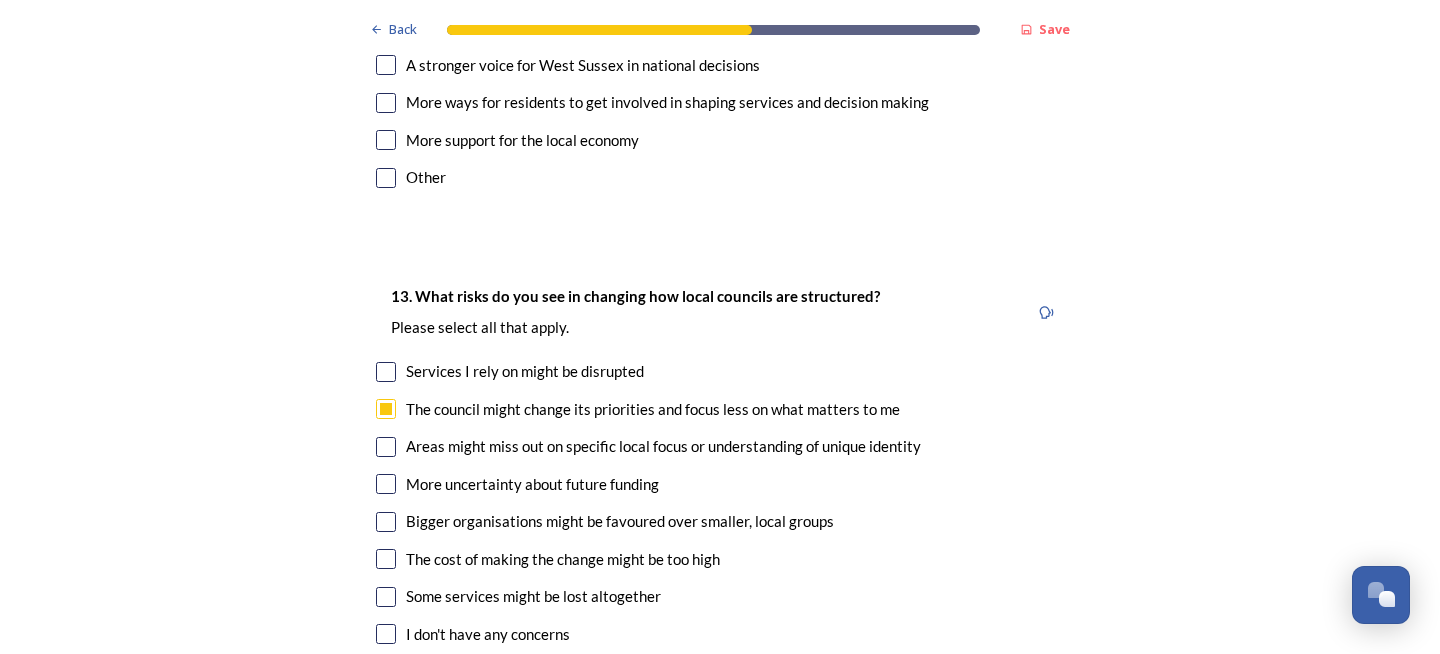 click at bounding box center [386, 447] 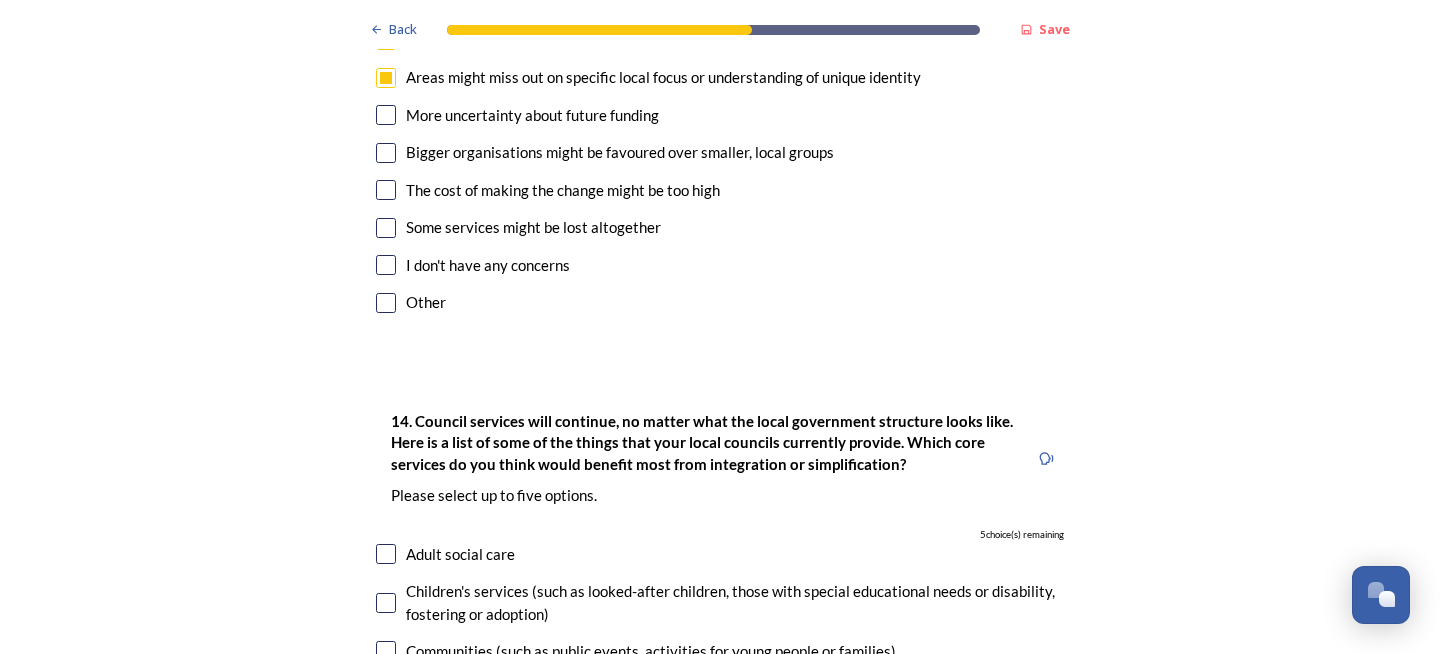 scroll, scrollTop: 4581, scrollLeft: 0, axis: vertical 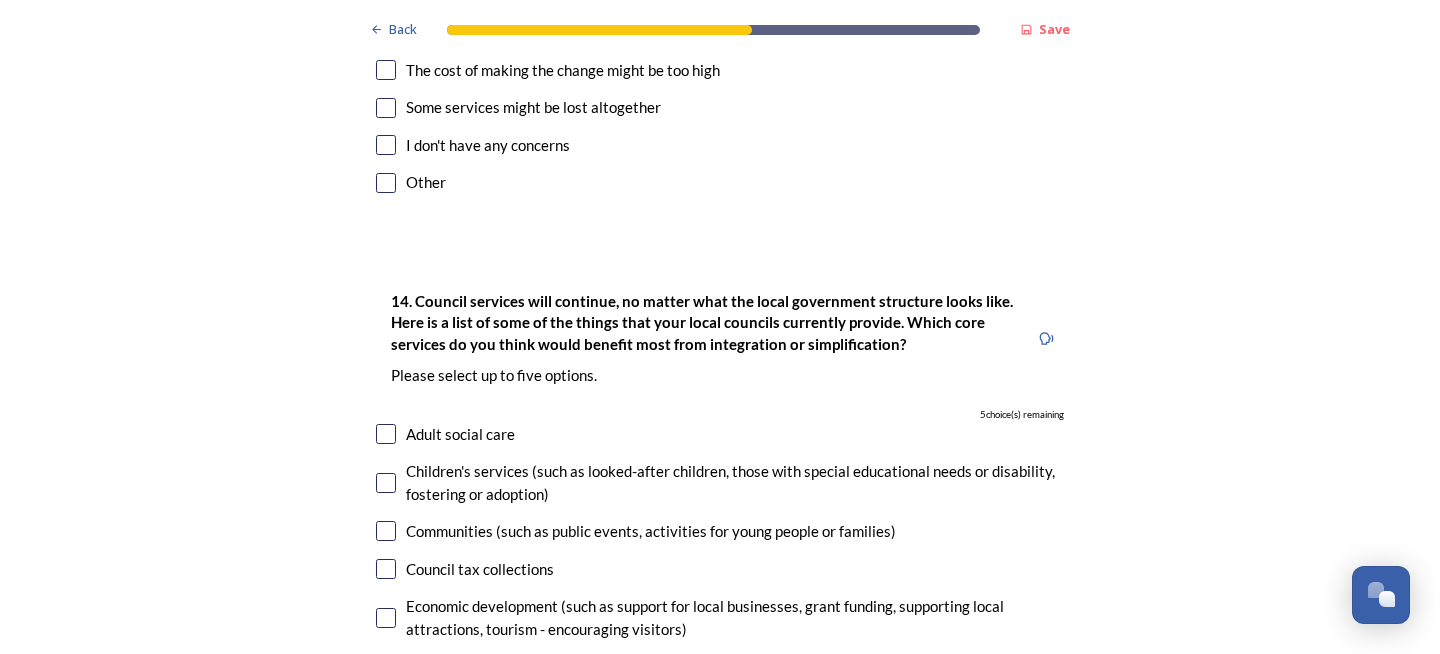 click at bounding box center [386, 483] 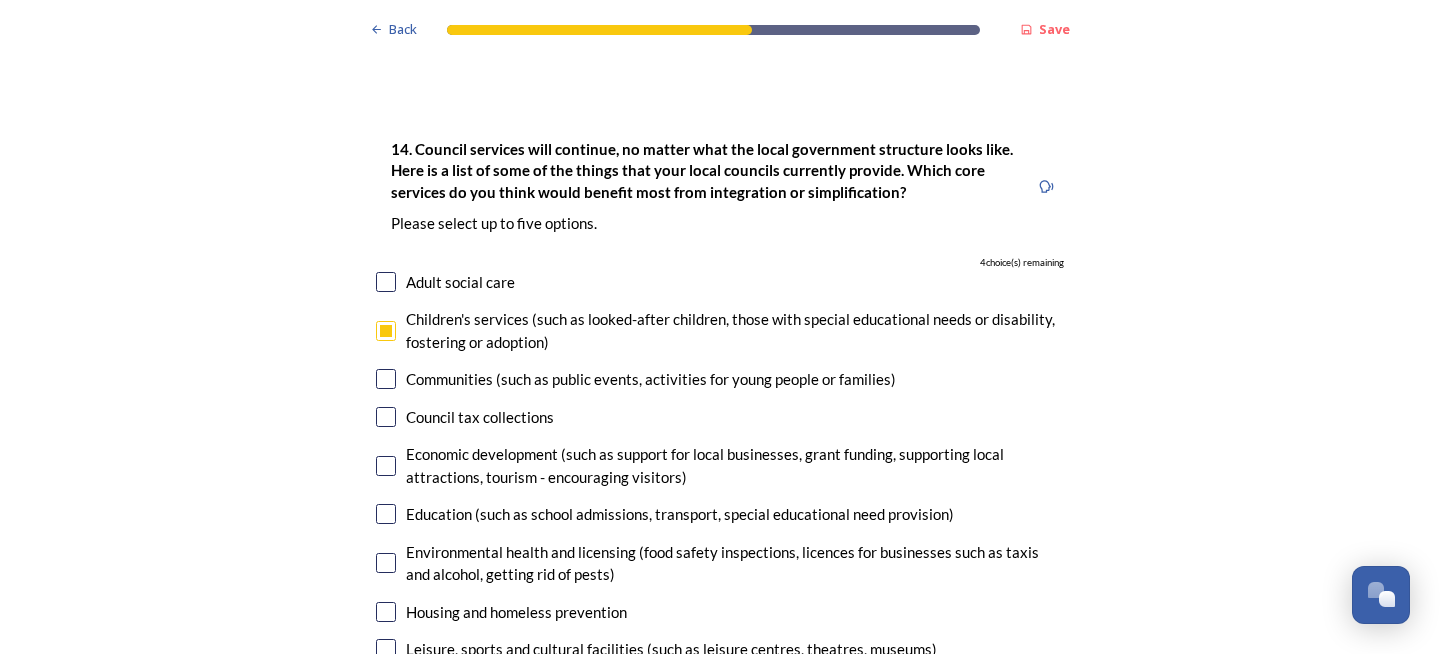 scroll, scrollTop: 4740, scrollLeft: 0, axis: vertical 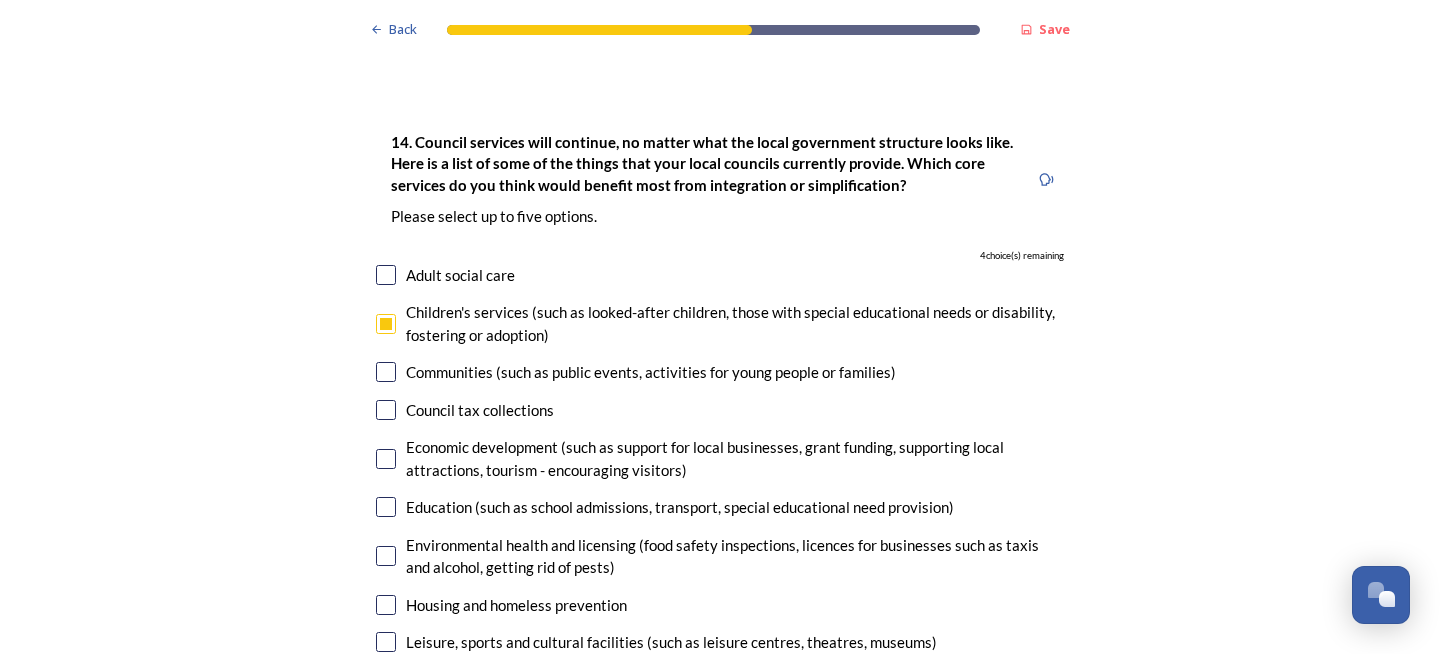 click at bounding box center (386, 507) 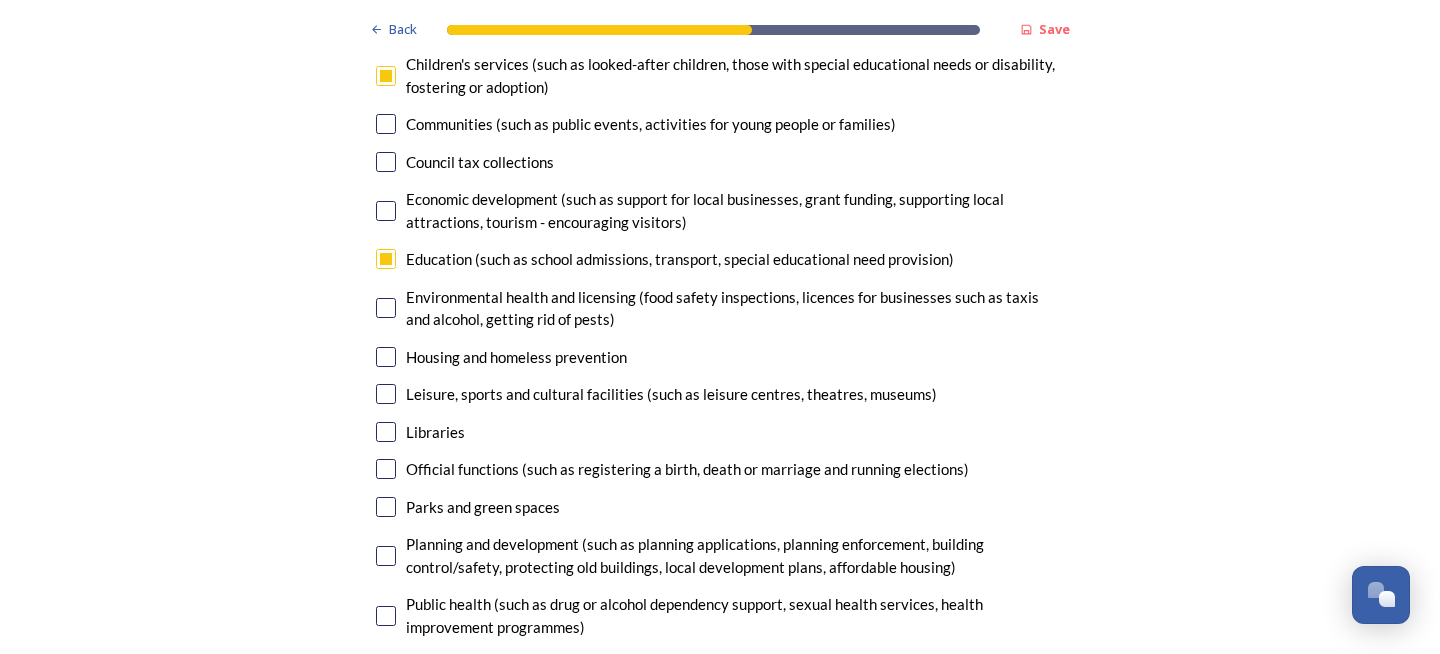 scroll, scrollTop: 4992, scrollLeft: 0, axis: vertical 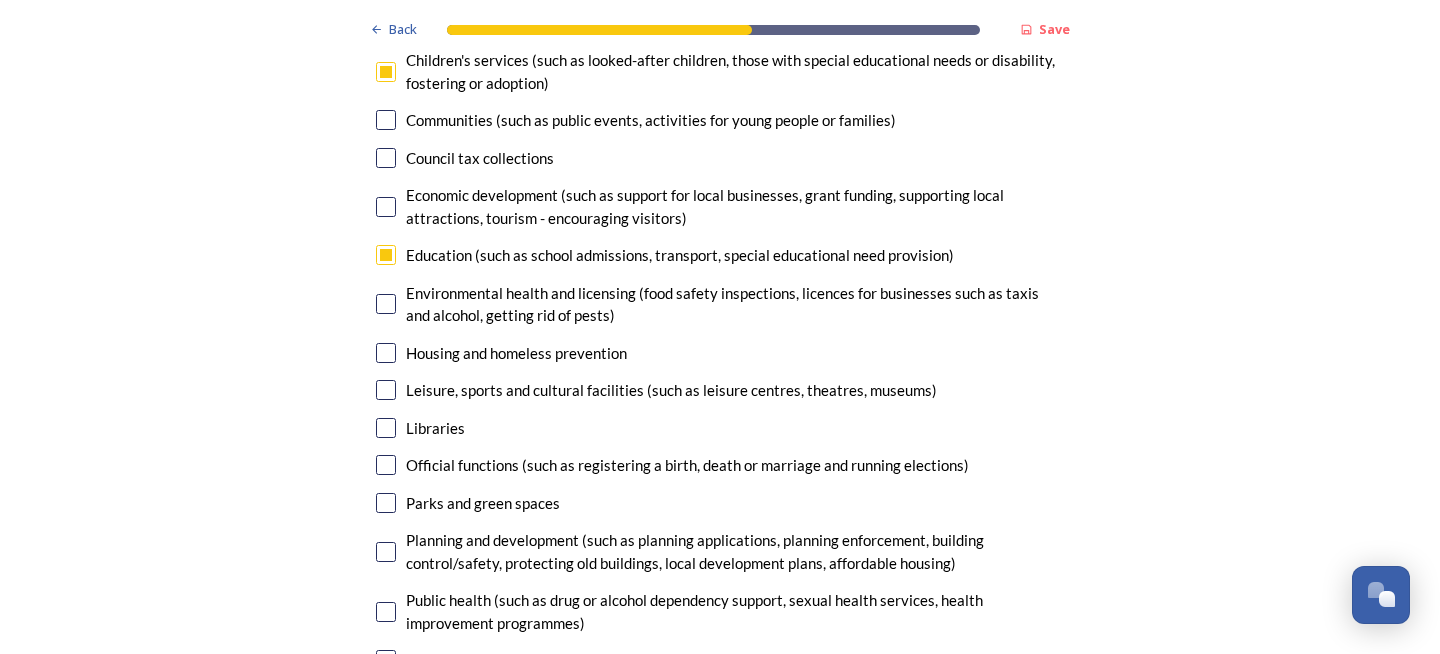 click at bounding box center (386, 612) 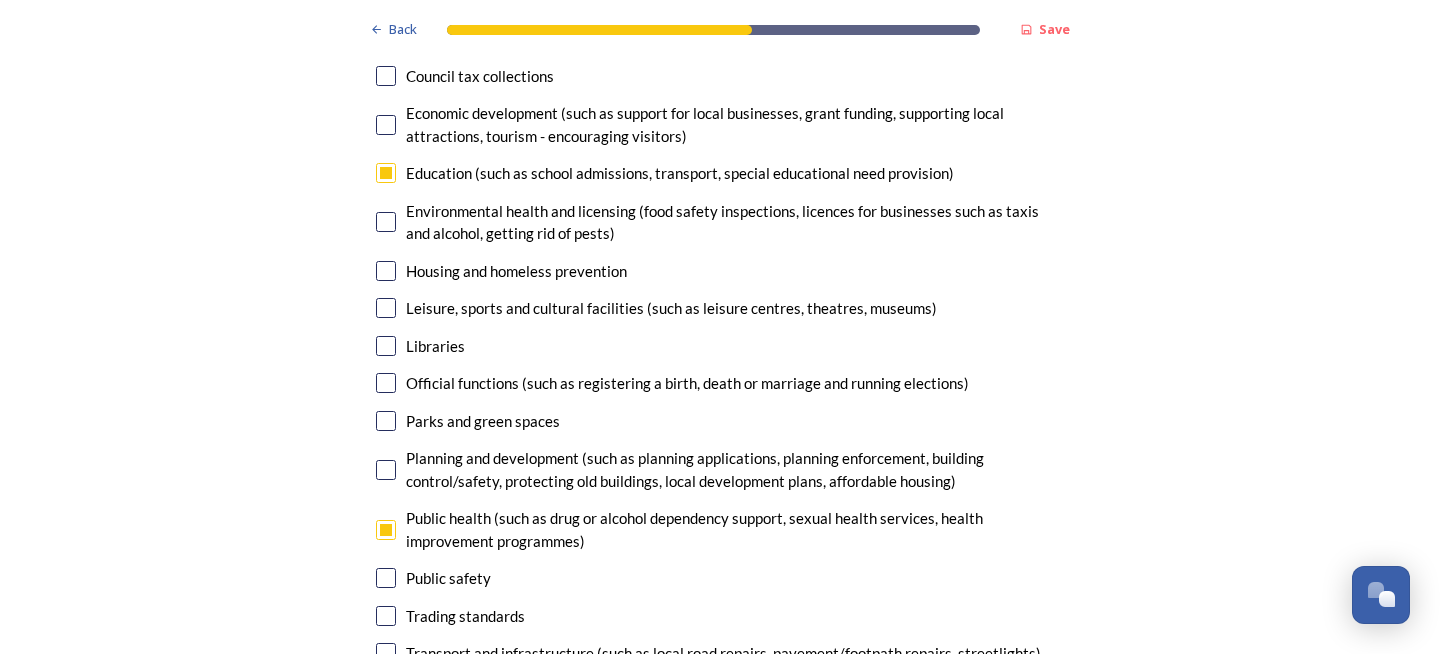 scroll, scrollTop: 5099, scrollLeft: 0, axis: vertical 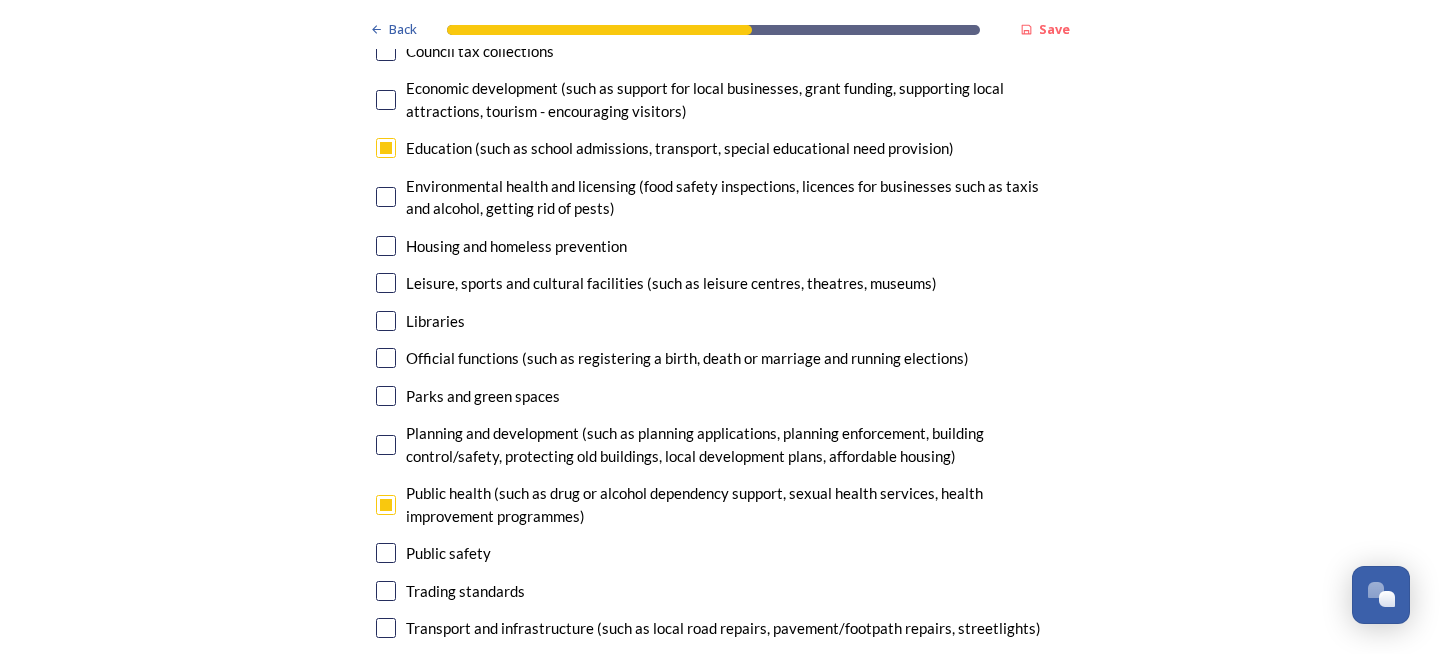 click at bounding box center (386, 628) 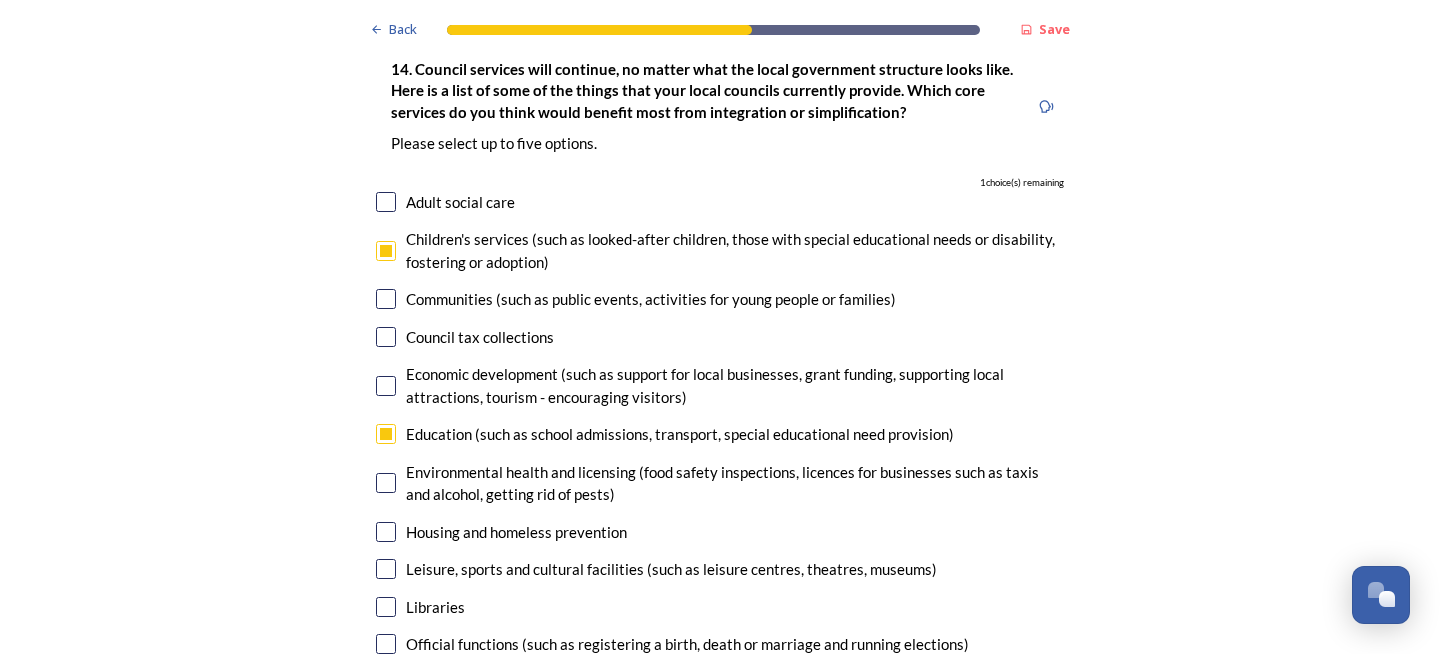 scroll, scrollTop: 4991, scrollLeft: 0, axis: vertical 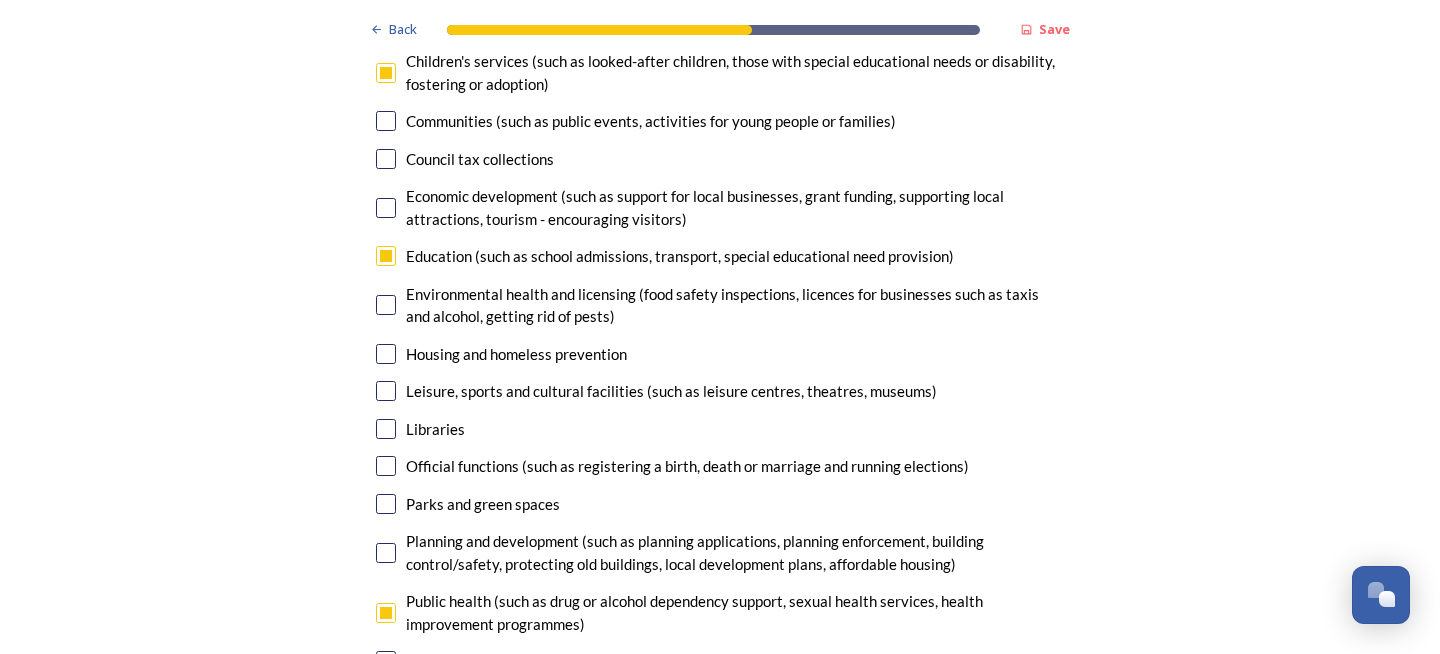 click at bounding box center (386, 736) 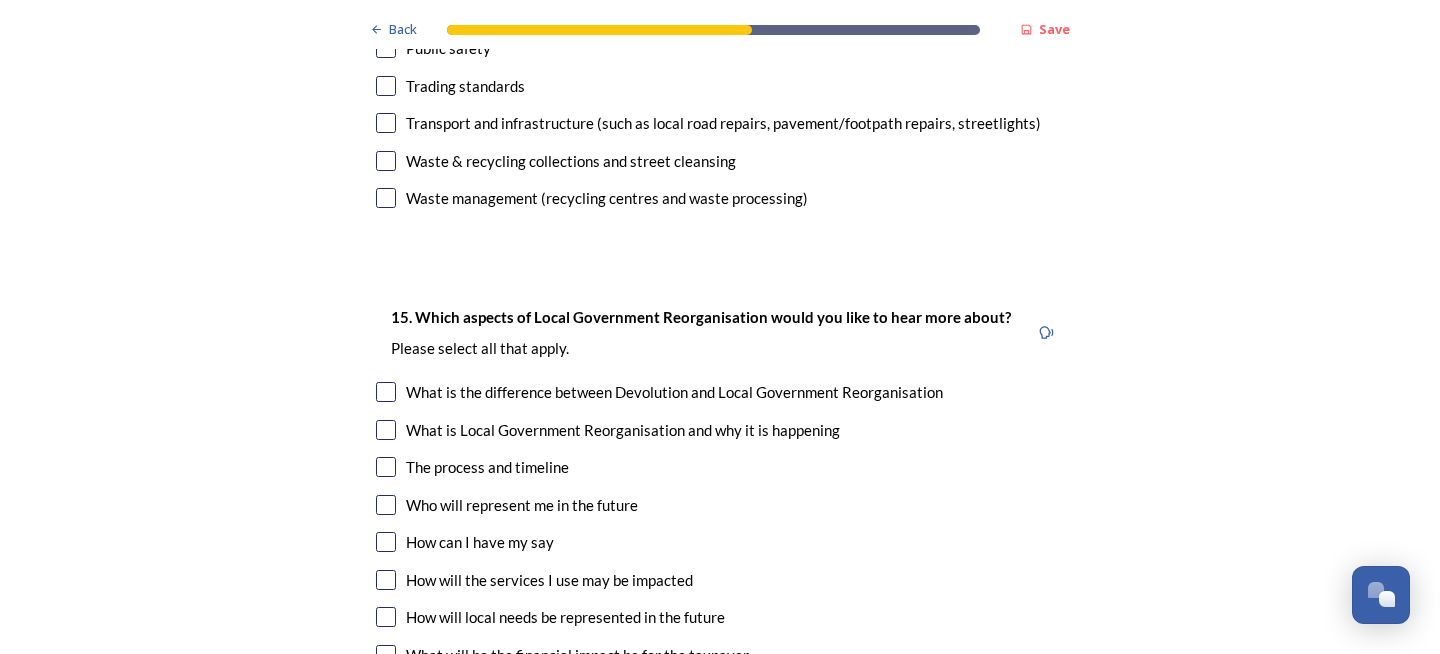 scroll, scrollTop: 5608, scrollLeft: 0, axis: vertical 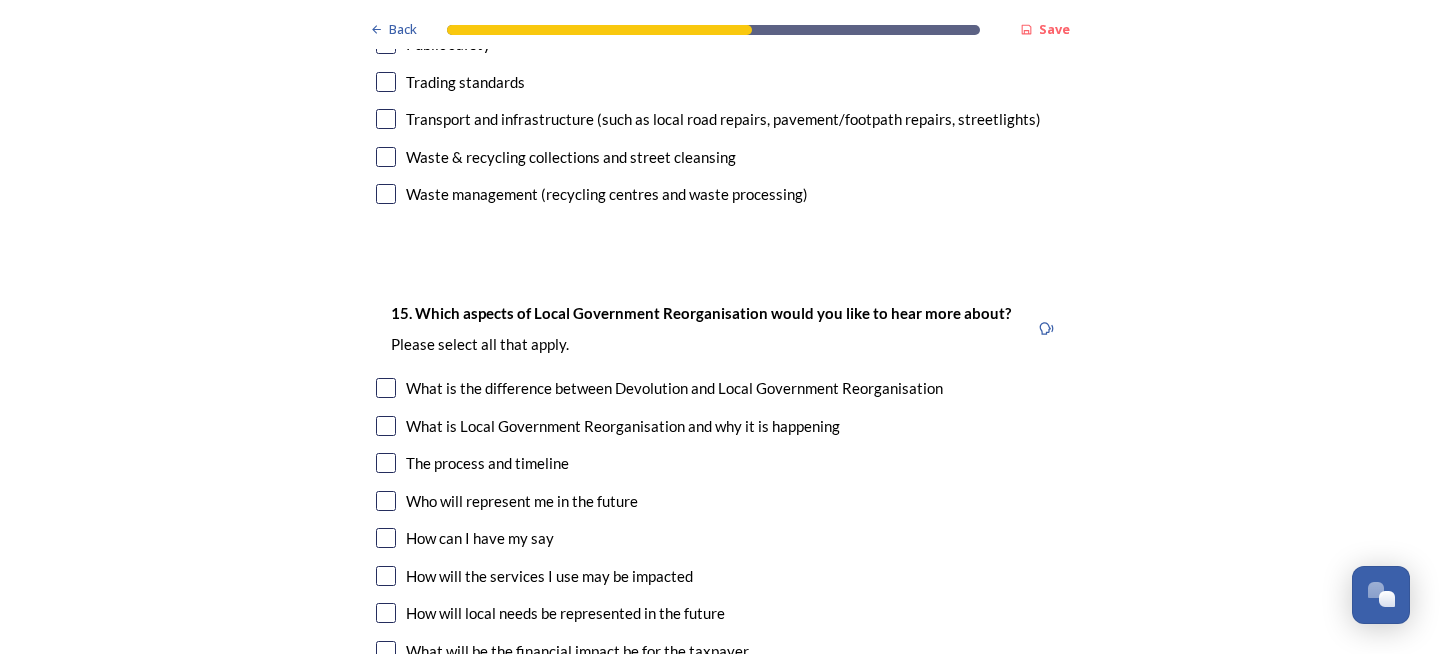 click at bounding box center [386, 576] 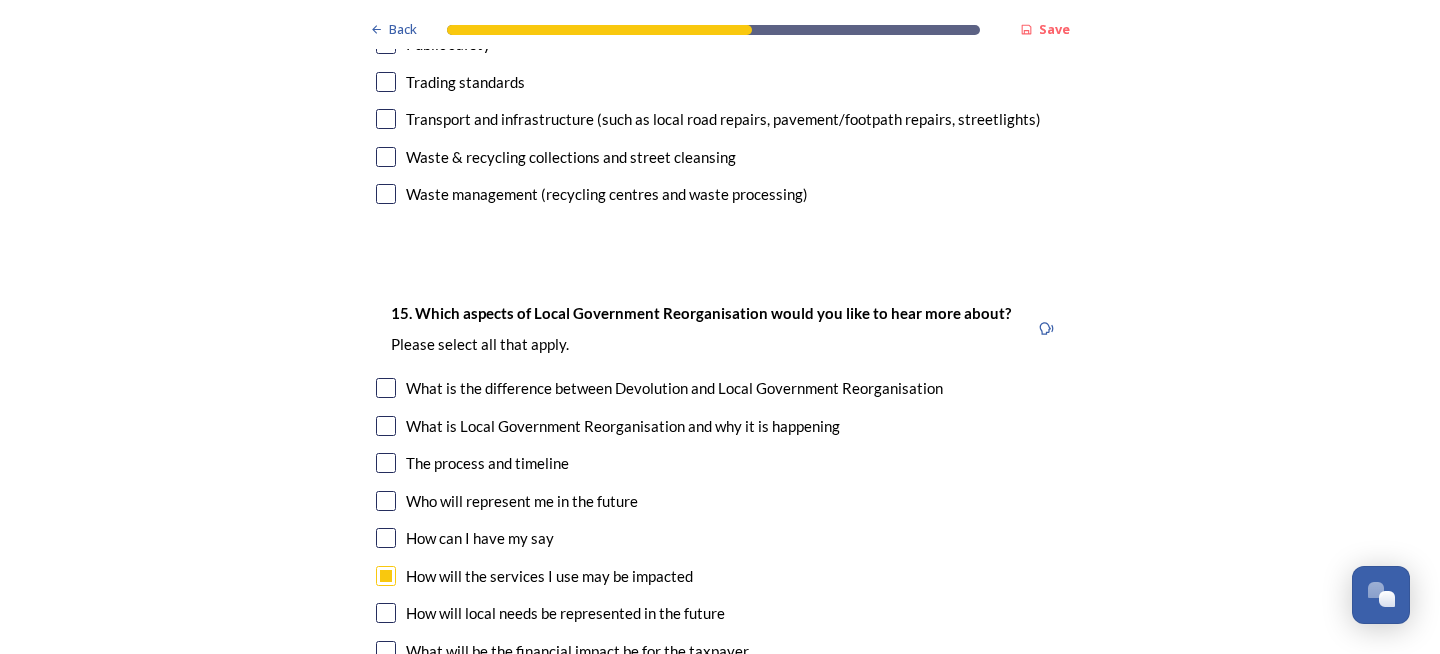click at bounding box center [386, 576] 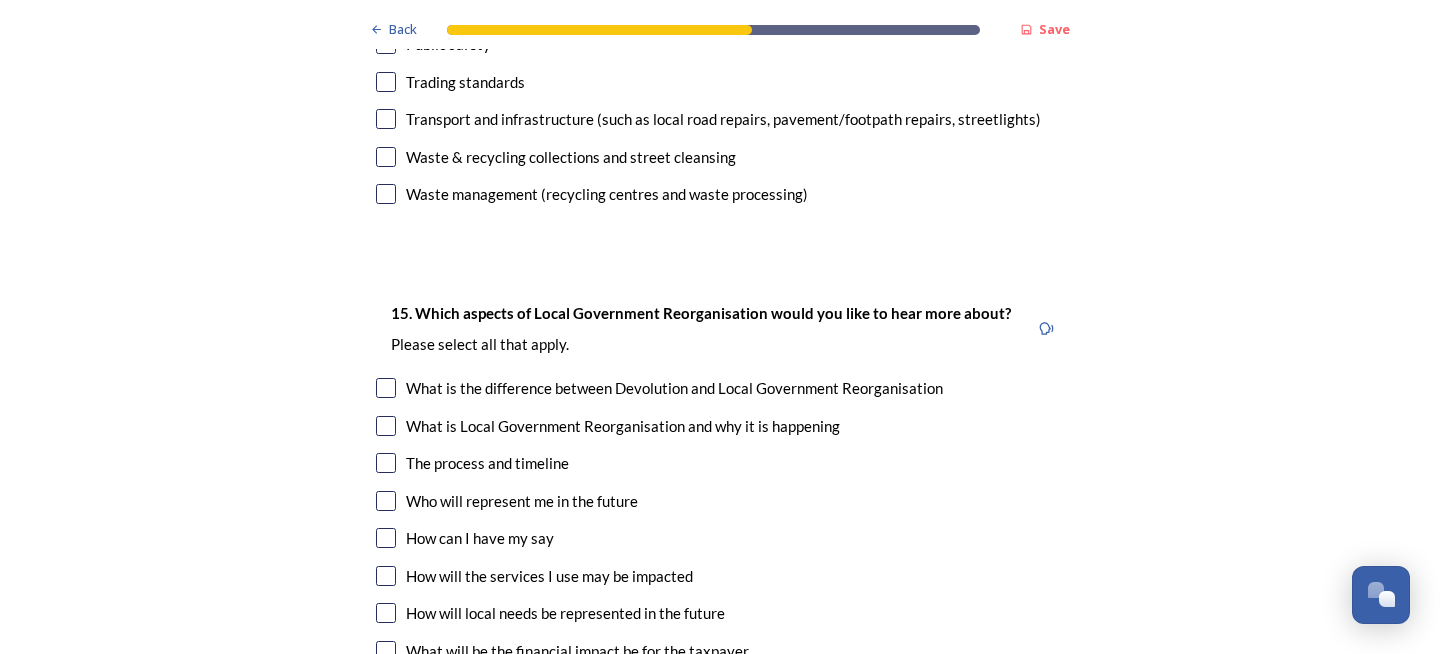 drag, startPoint x: 380, startPoint y: 457, endPoint x: 393, endPoint y: 461, distance: 13.601471 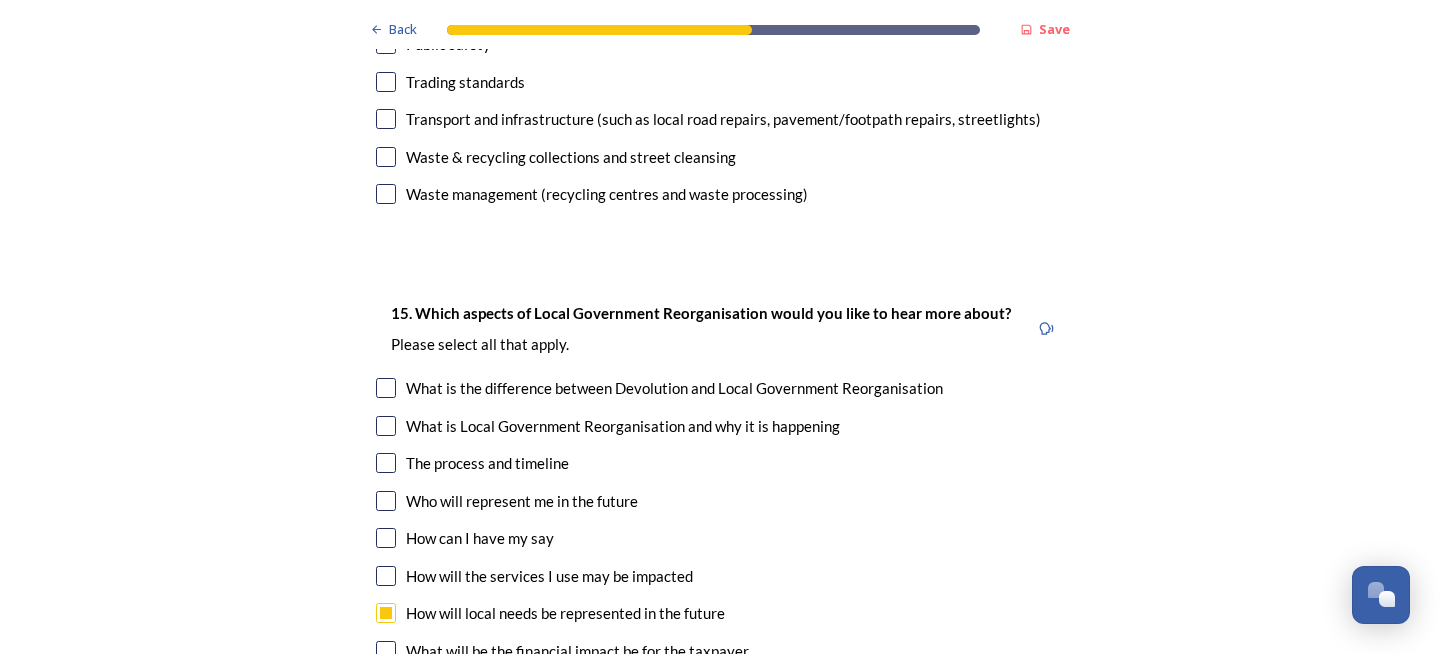 click at bounding box center [386, 651] 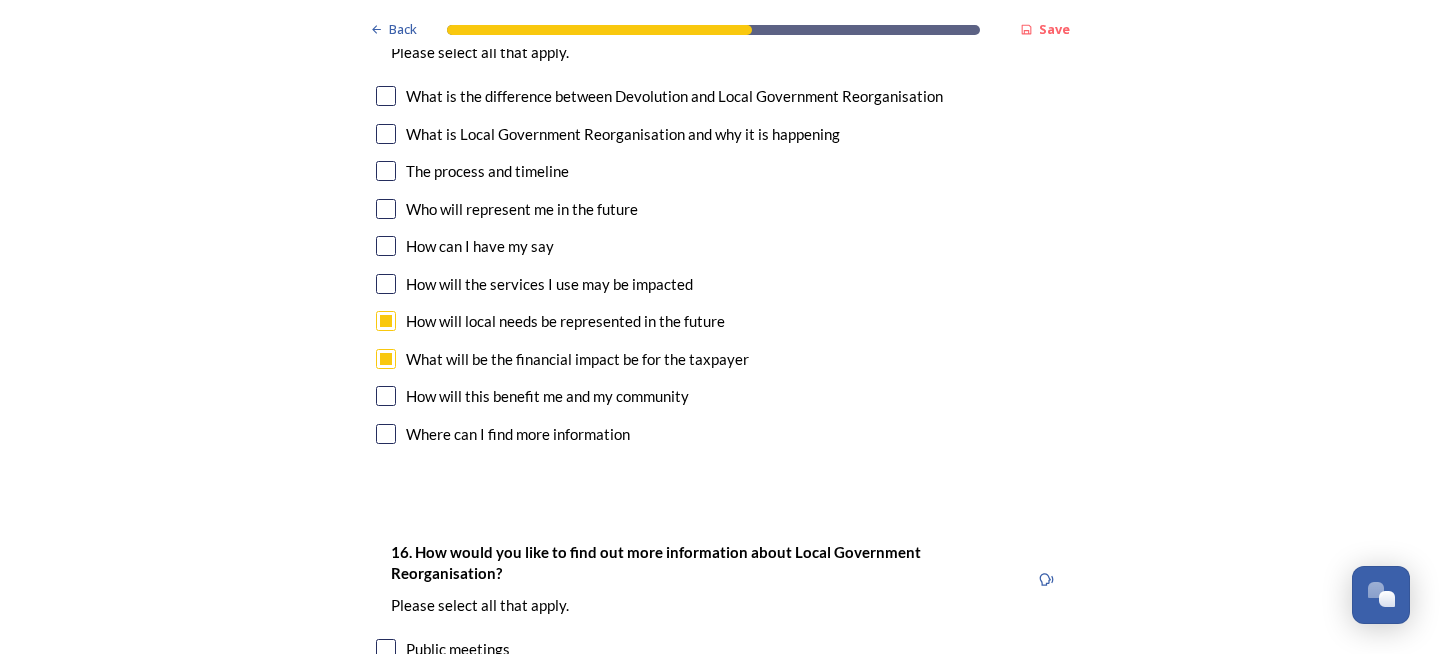 scroll, scrollTop: 6078, scrollLeft: 0, axis: vertical 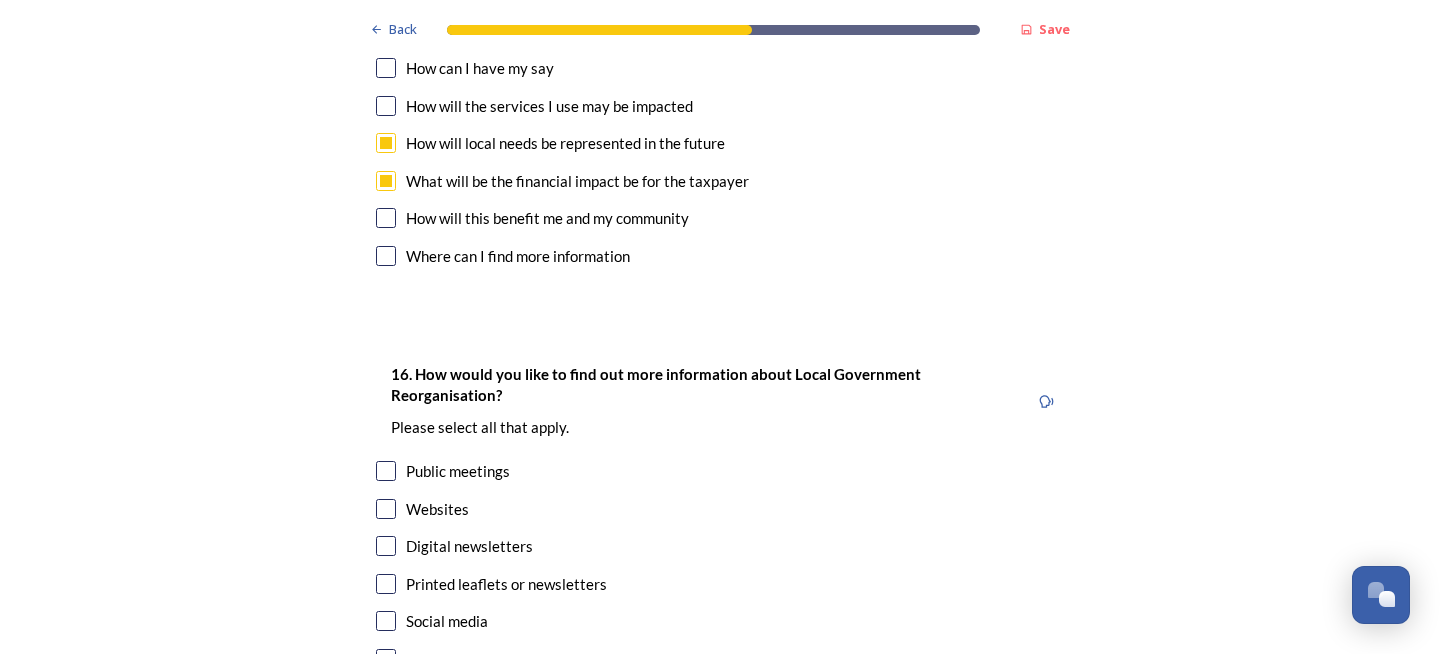 click at bounding box center (386, 509) 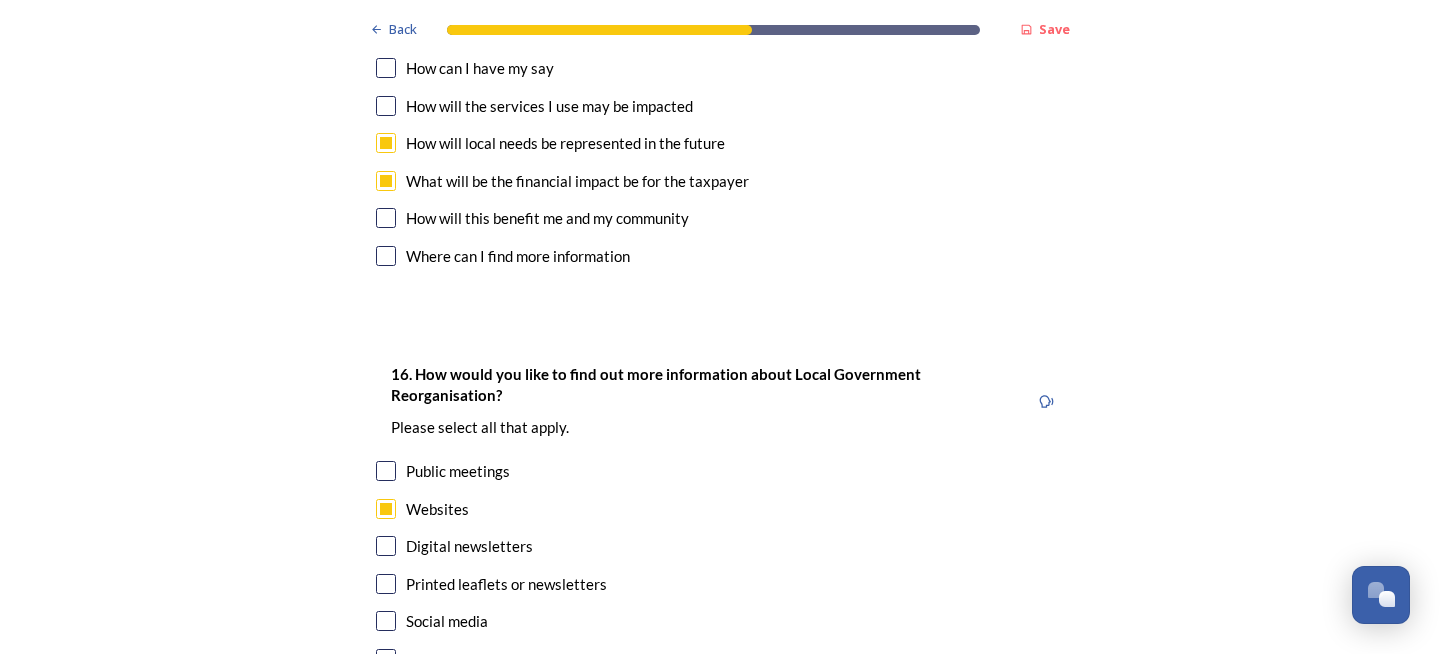 click on "Continue" at bounding box center [706, 769] 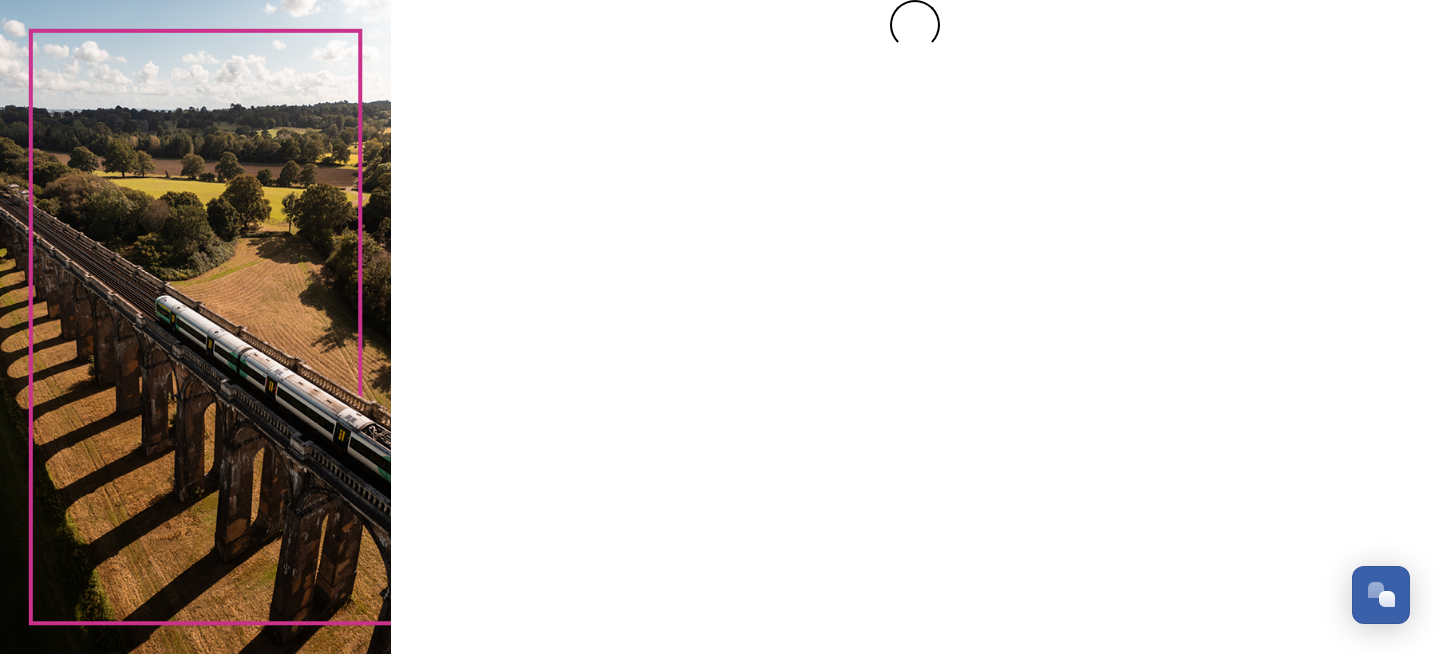 scroll, scrollTop: 0, scrollLeft: 0, axis: both 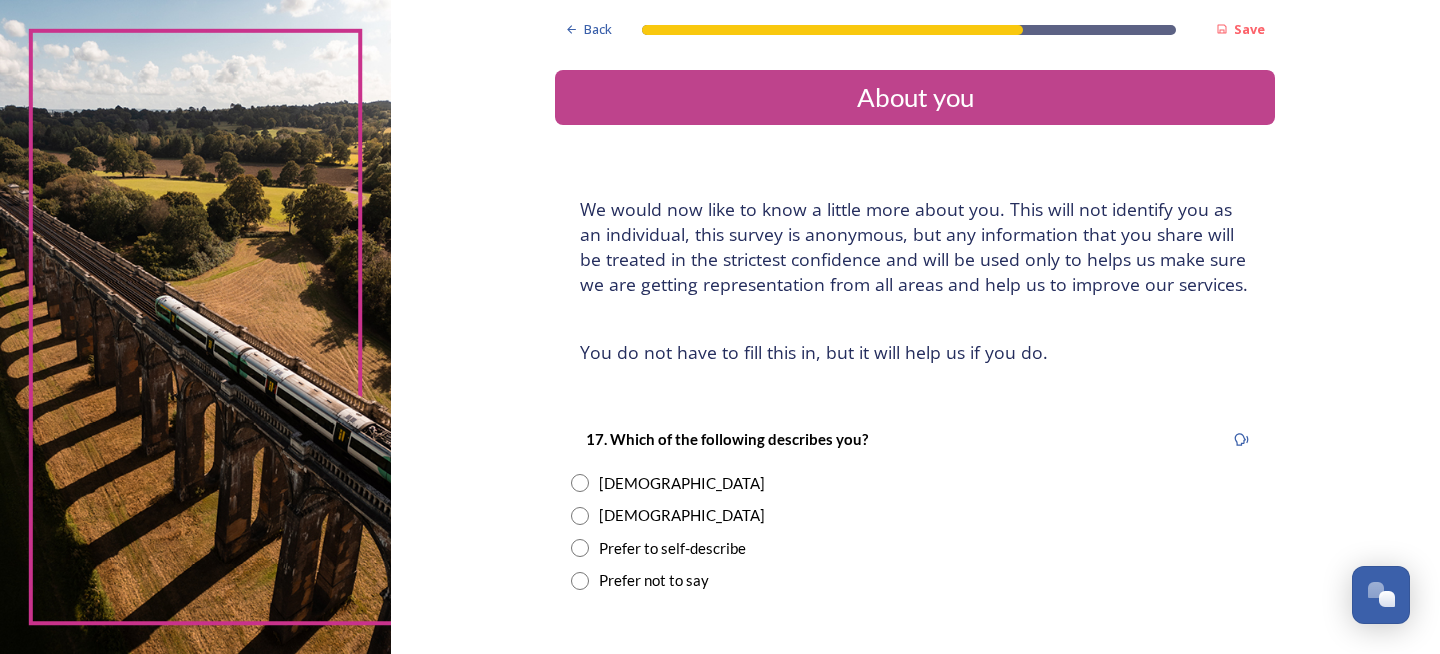 drag, startPoint x: 624, startPoint y: 479, endPoint x: 652, endPoint y: 490, distance: 30.083218 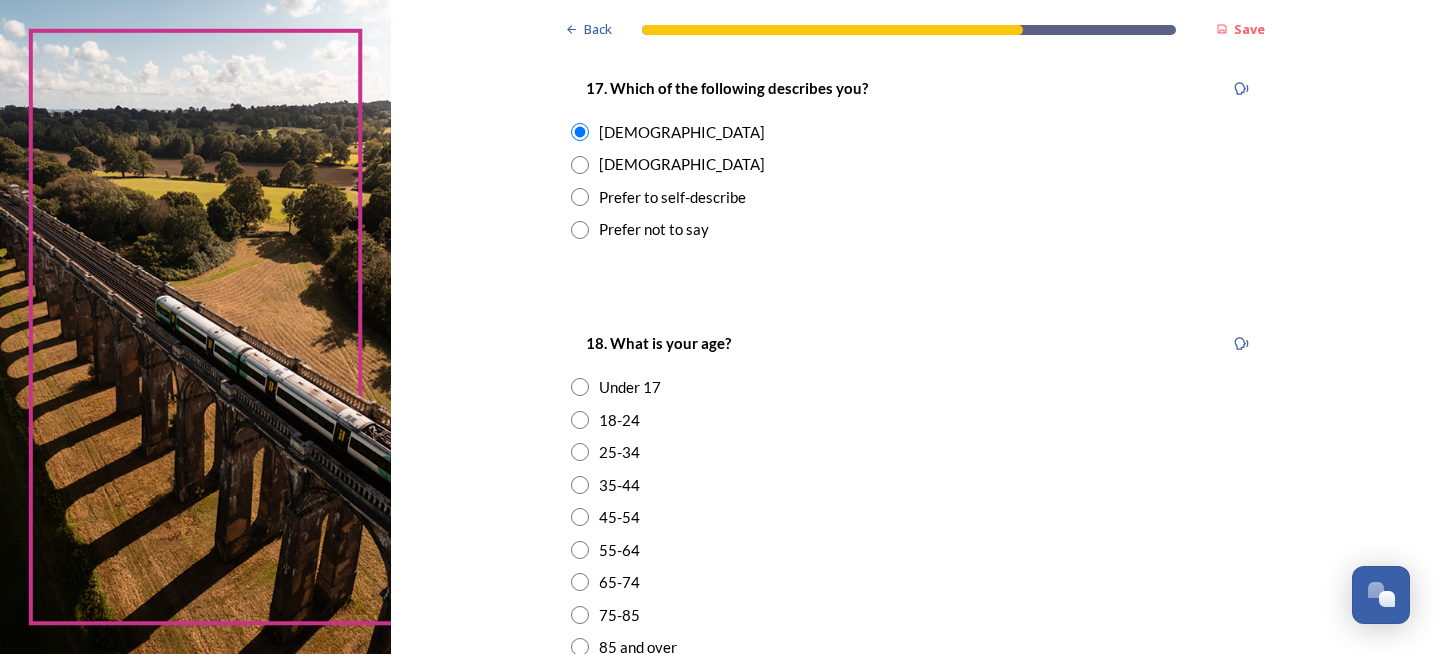 scroll, scrollTop: 387, scrollLeft: 0, axis: vertical 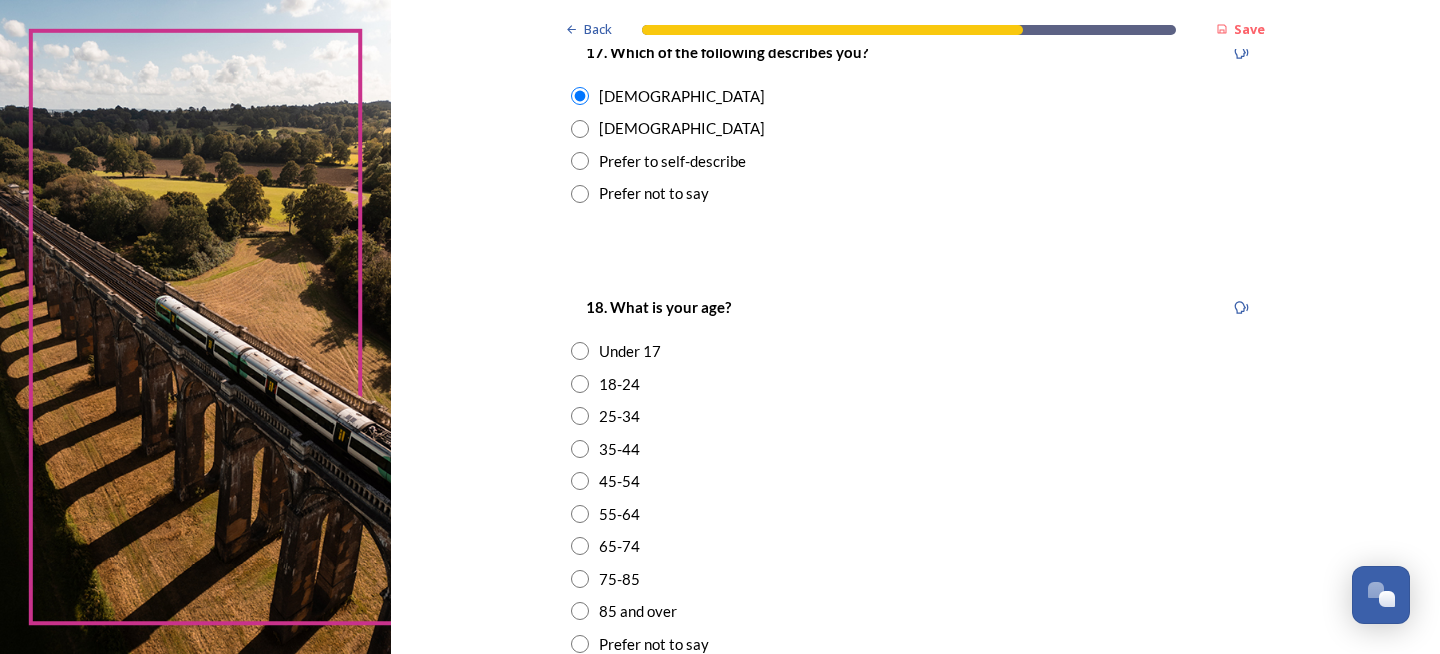 click on "55-64" at bounding box center (915, 514) 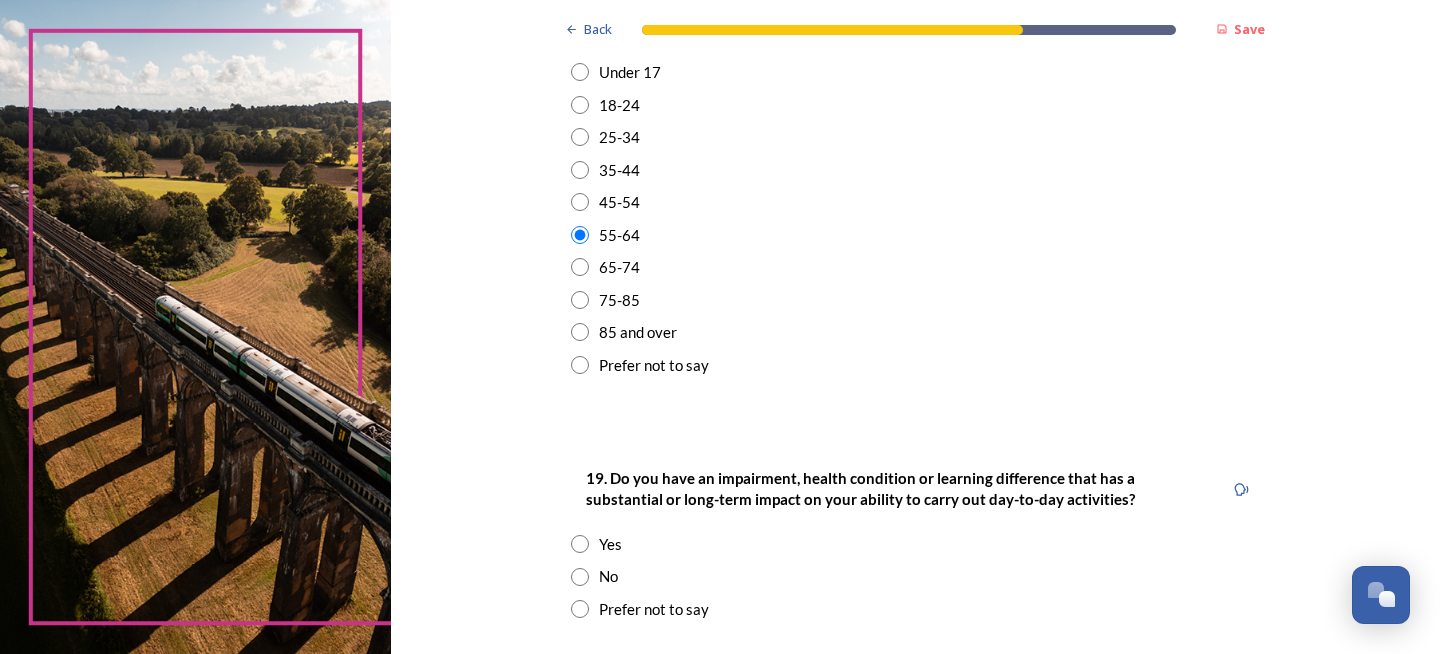 scroll, scrollTop: 789, scrollLeft: 0, axis: vertical 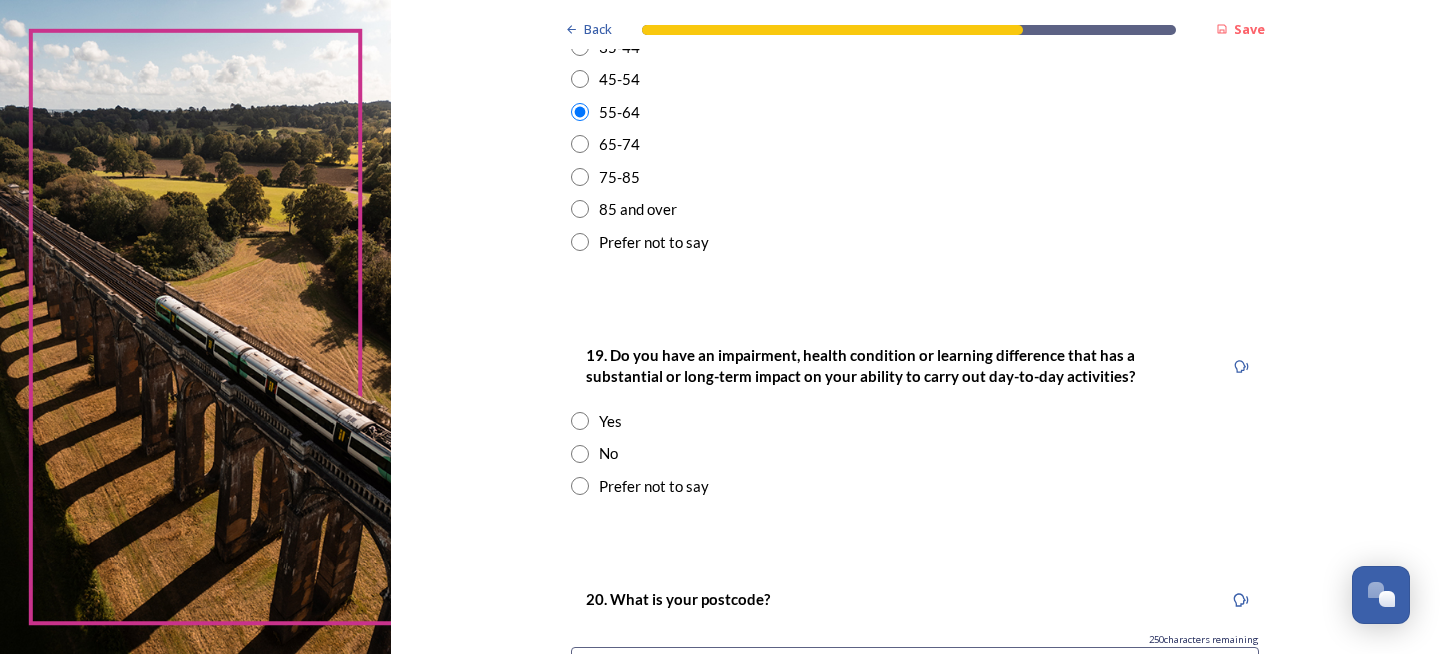 drag, startPoint x: 625, startPoint y: 439, endPoint x: 643, endPoint y: 442, distance: 18.248287 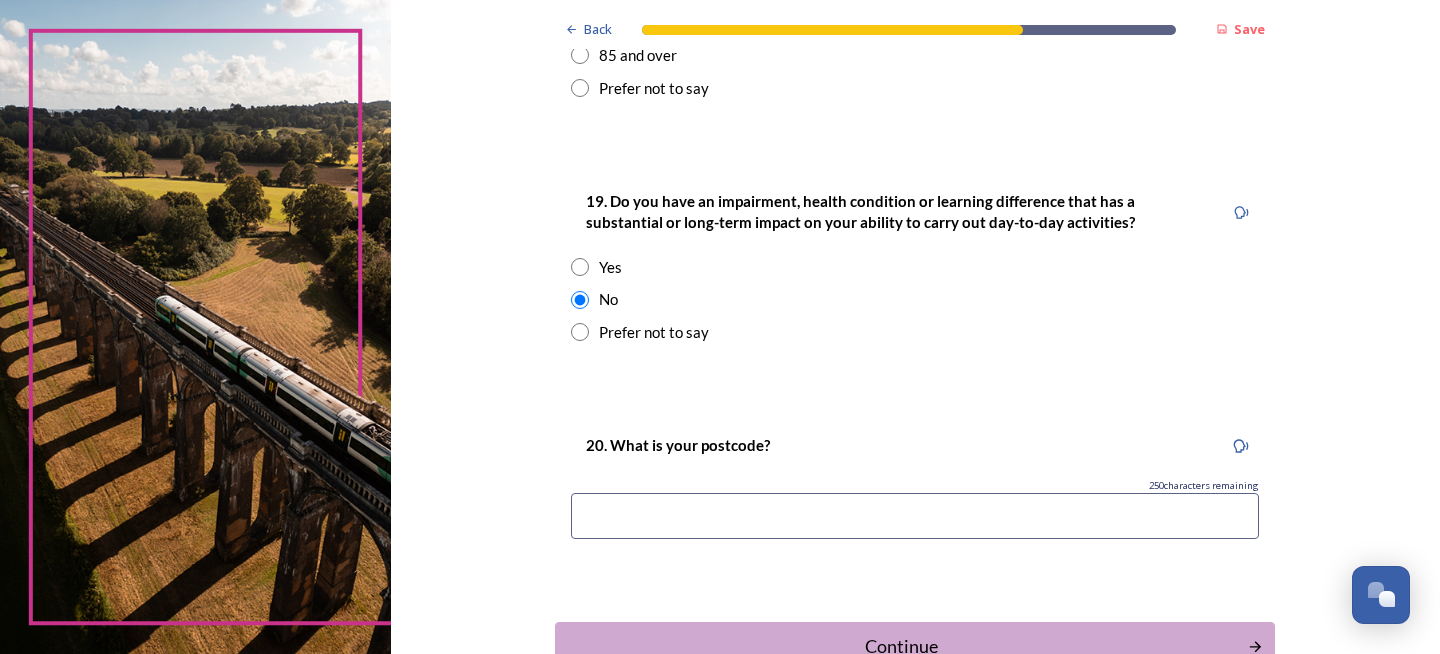 scroll, scrollTop: 1060, scrollLeft: 0, axis: vertical 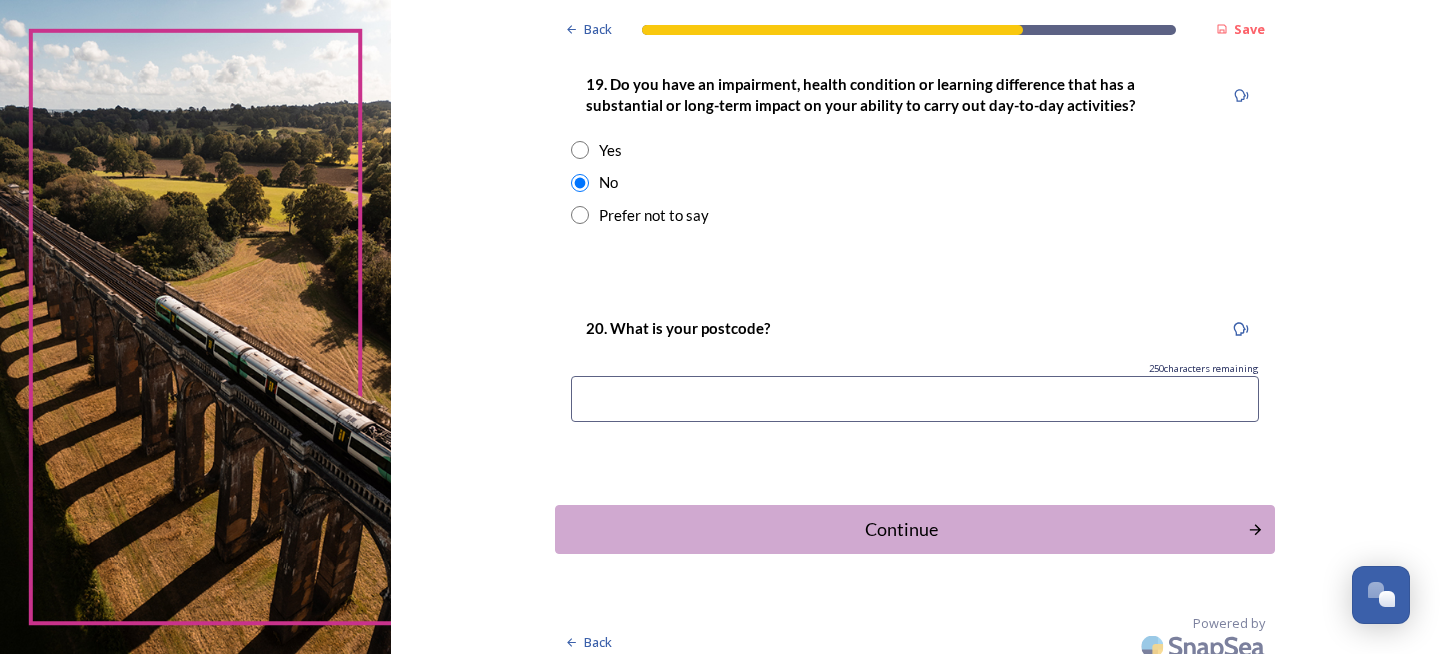 click at bounding box center [915, 399] 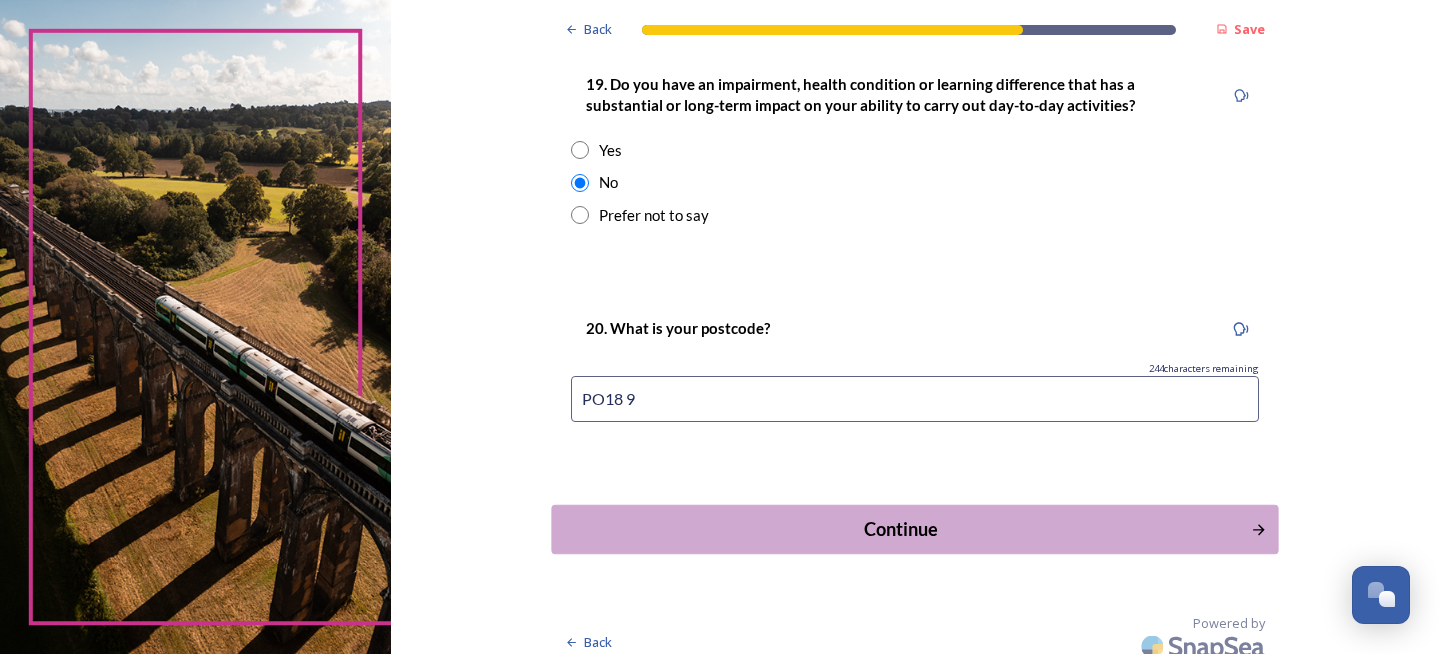 type on "PO18 9" 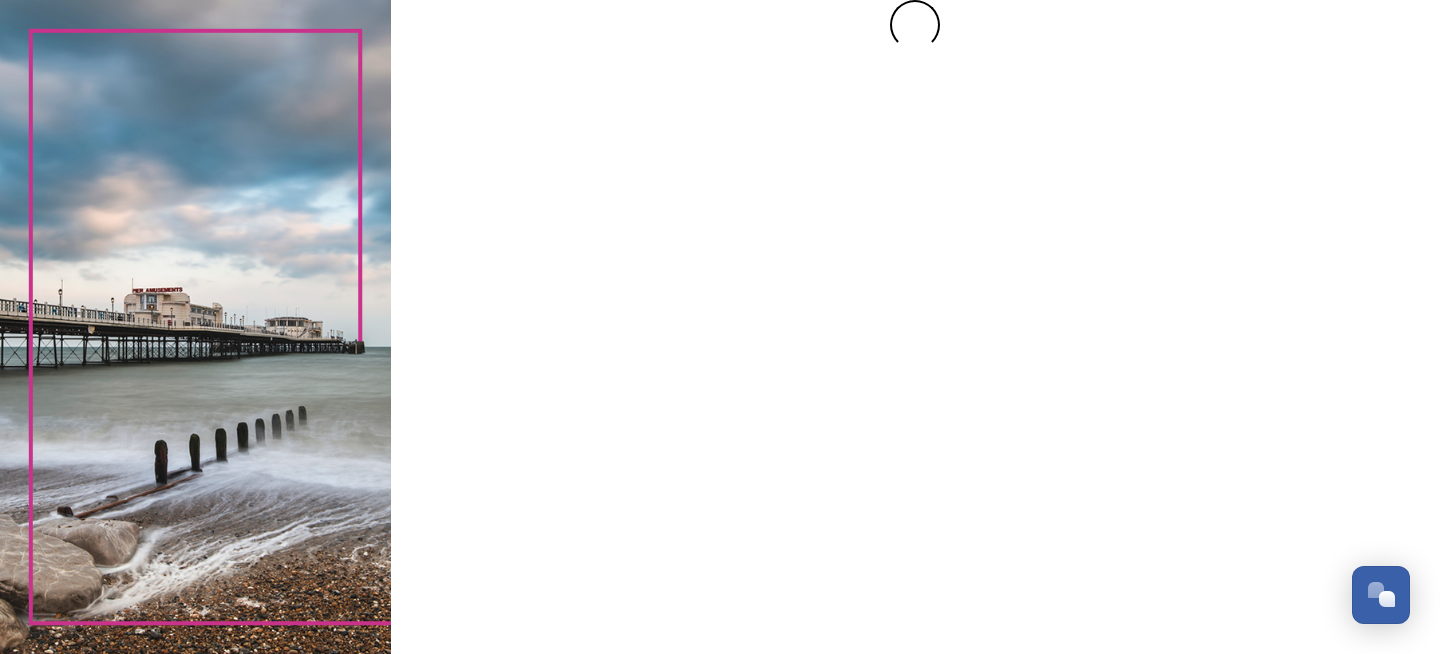 scroll, scrollTop: 0, scrollLeft: 0, axis: both 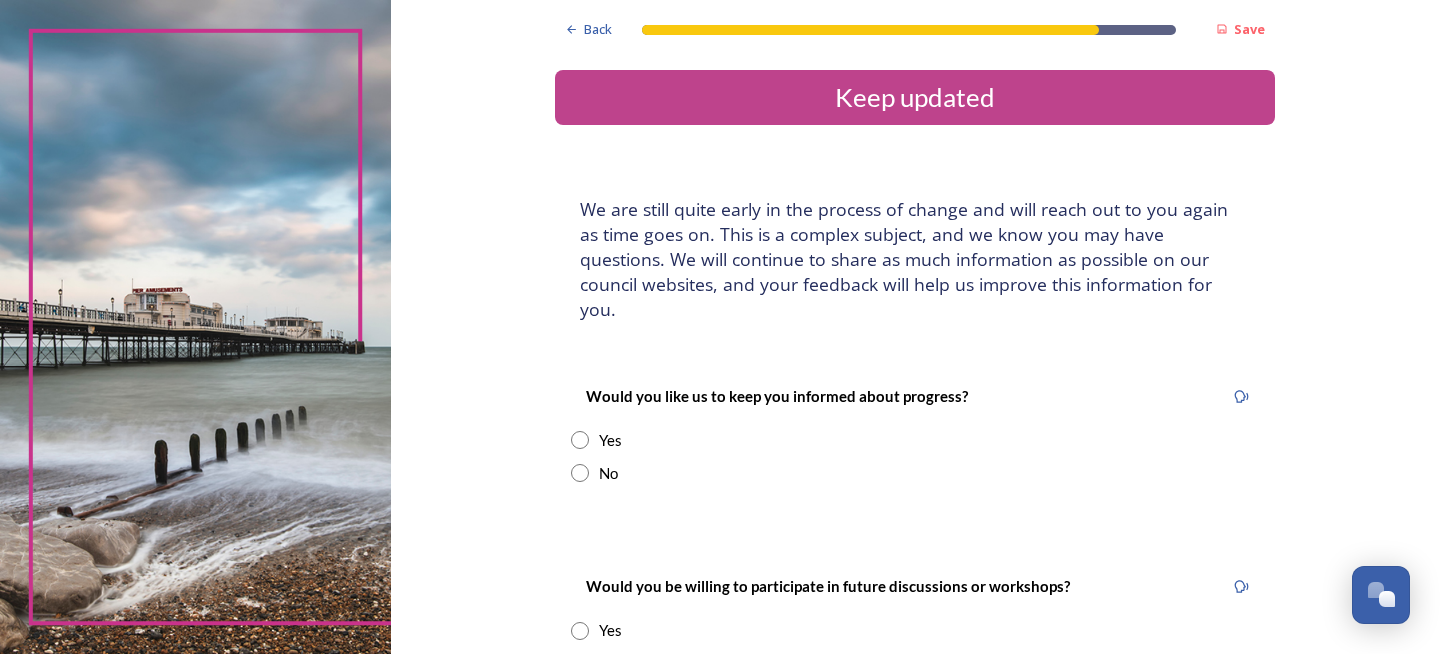 click at bounding box center [580, 473] 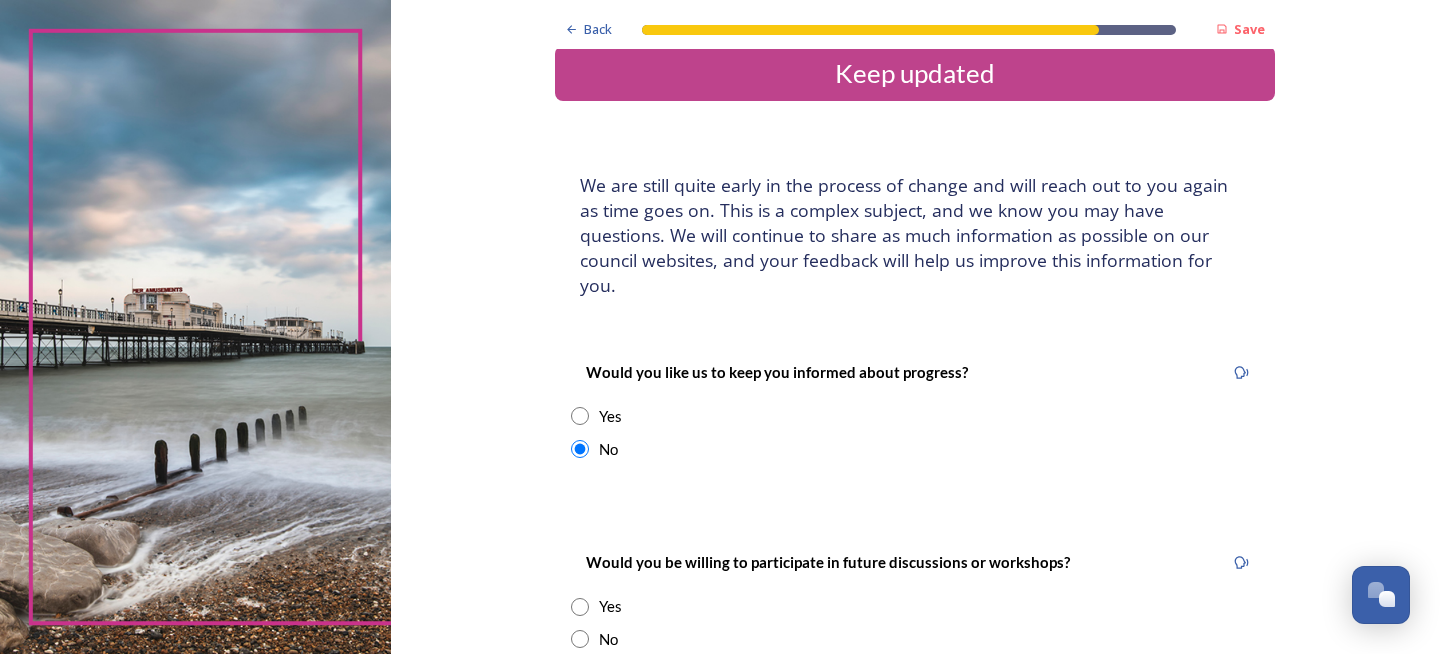 scroll, scrollTop: 164, scrollLeft: 0, axis: vertical 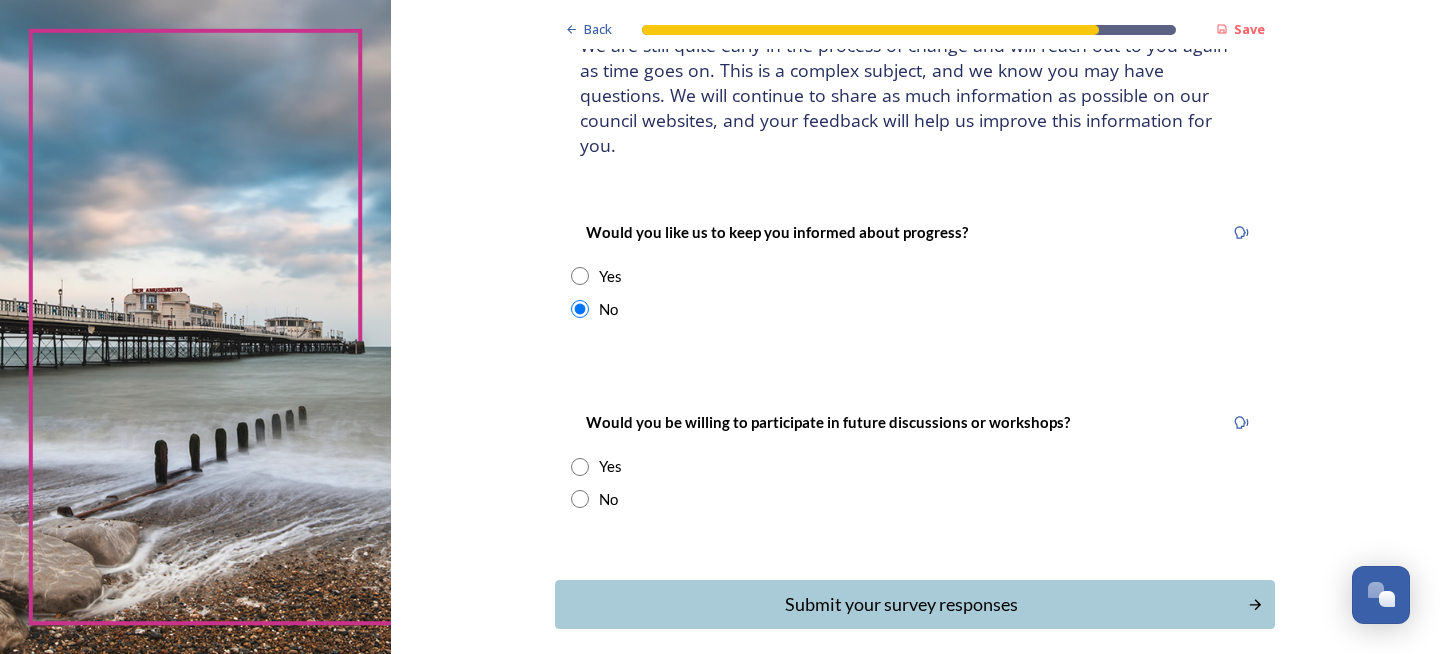 drag, startPoint x: 623, startPoint y: 465, endPoint x: 737, endPoint y: 515, distance: 124.48293 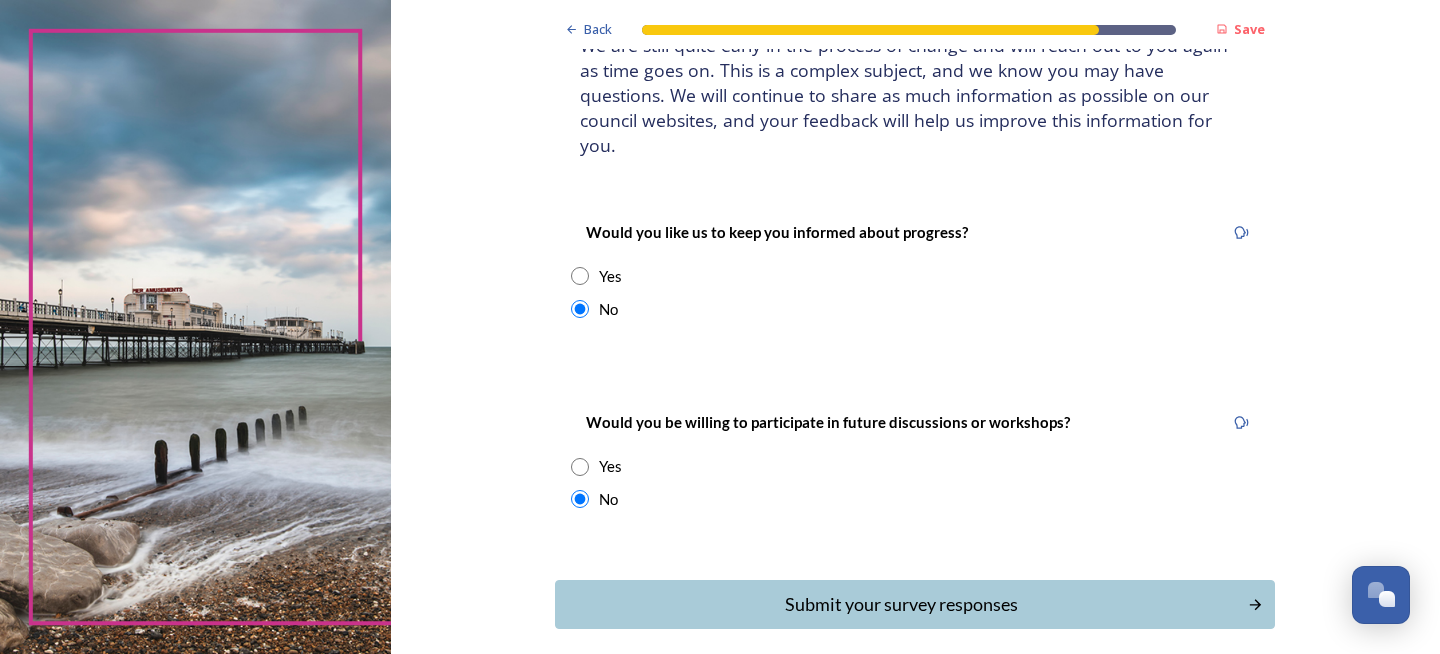 click on "Submit your survey responses" at bounding box center (901, 604) 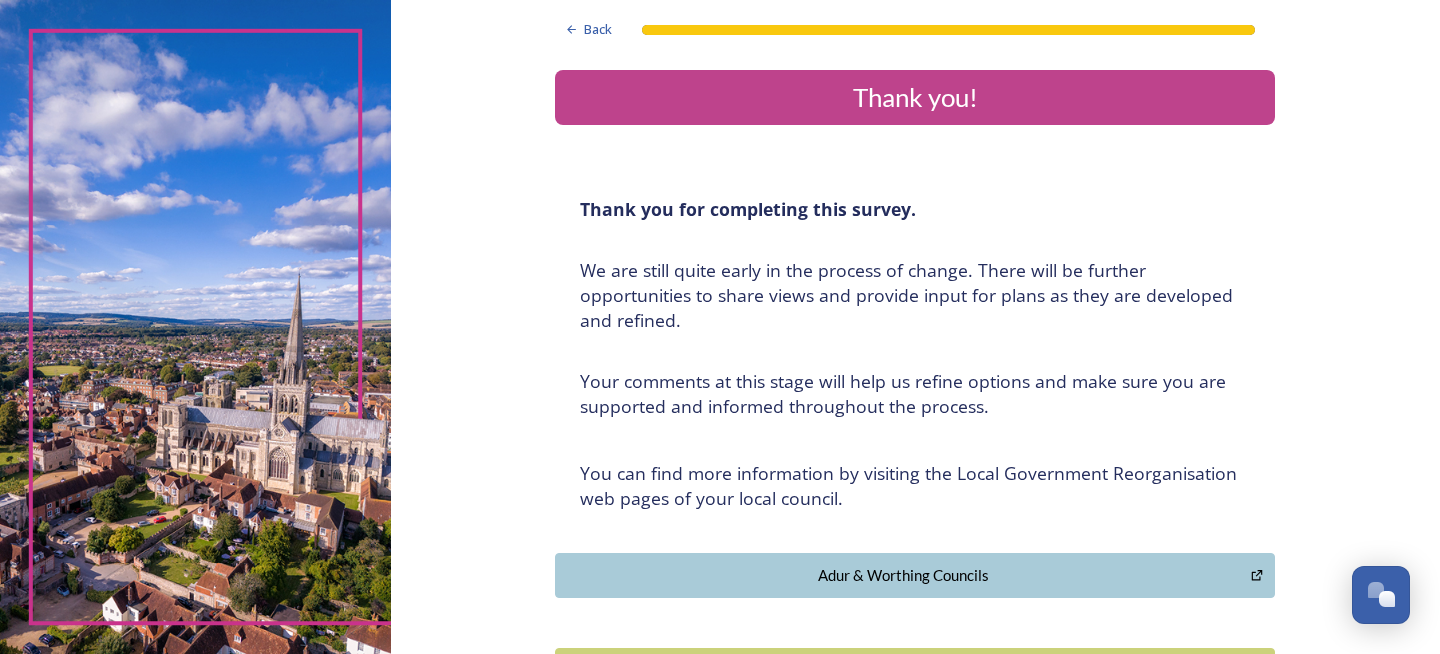 scroll, scrollTop: 388, scrollLeft: 0, axis: vertical 